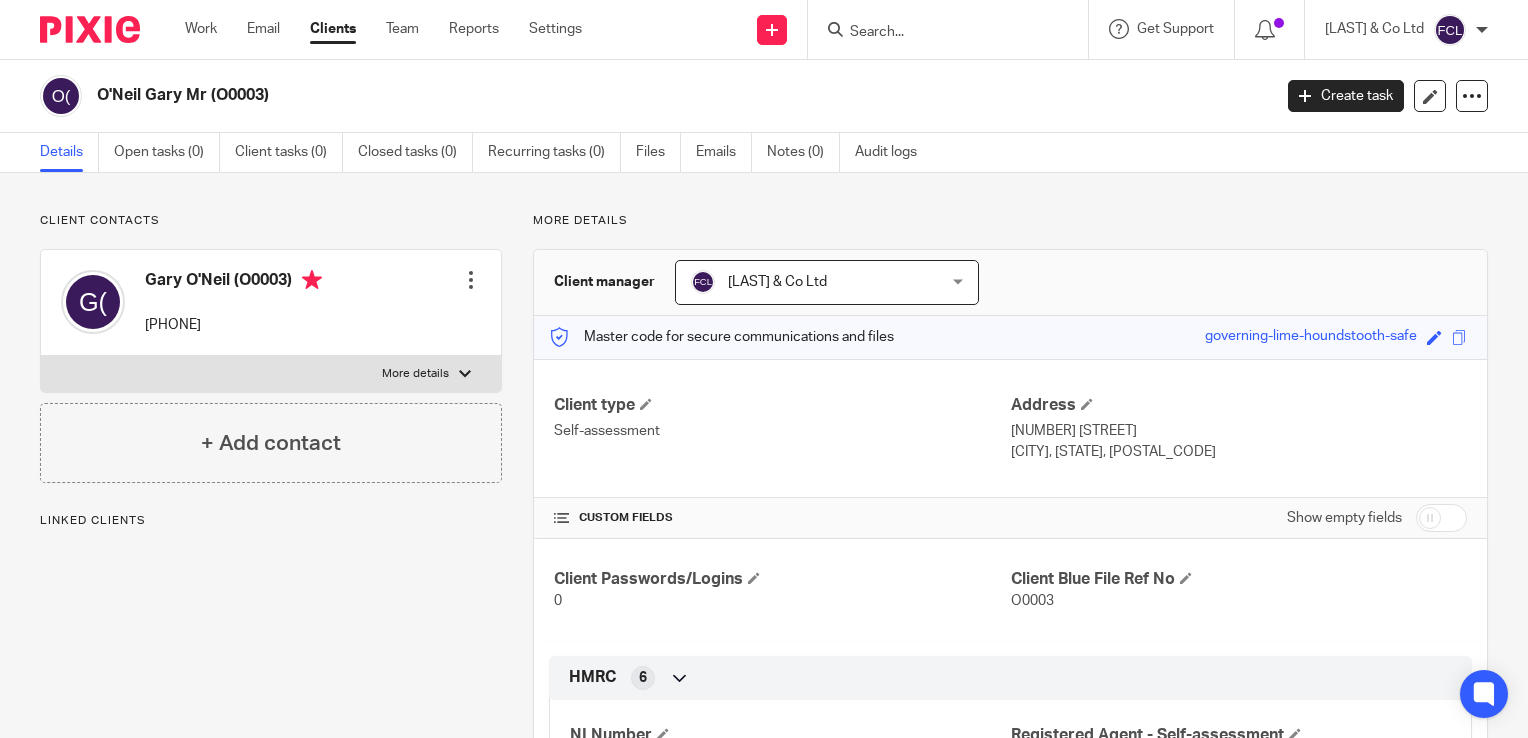 scroll, scrollTop: 0, scrollLeft: 0, axis: both 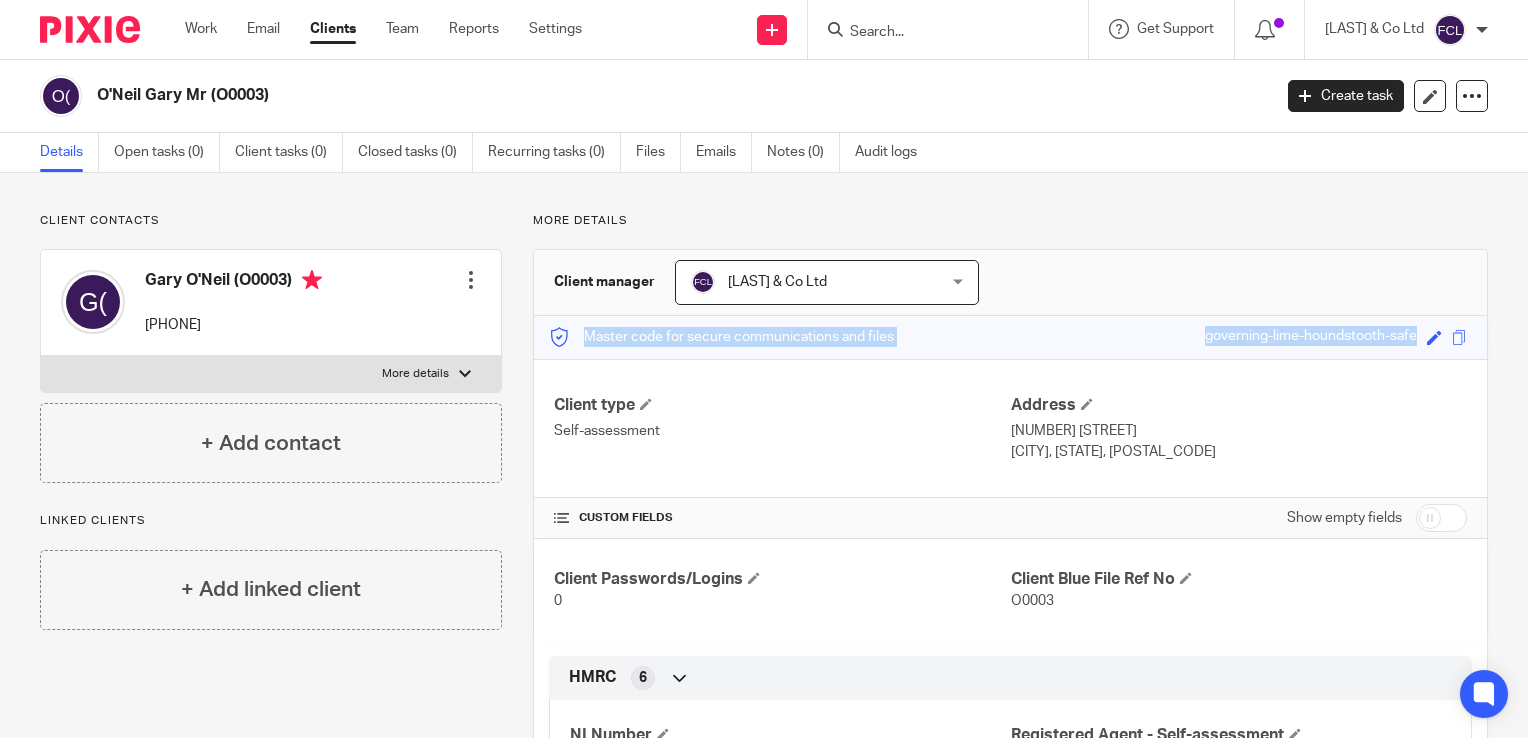 drag, startPoint x: 1511, startPoint y: 307, endPoint x: 1523, endPoint y: 327, distance: 23.323807 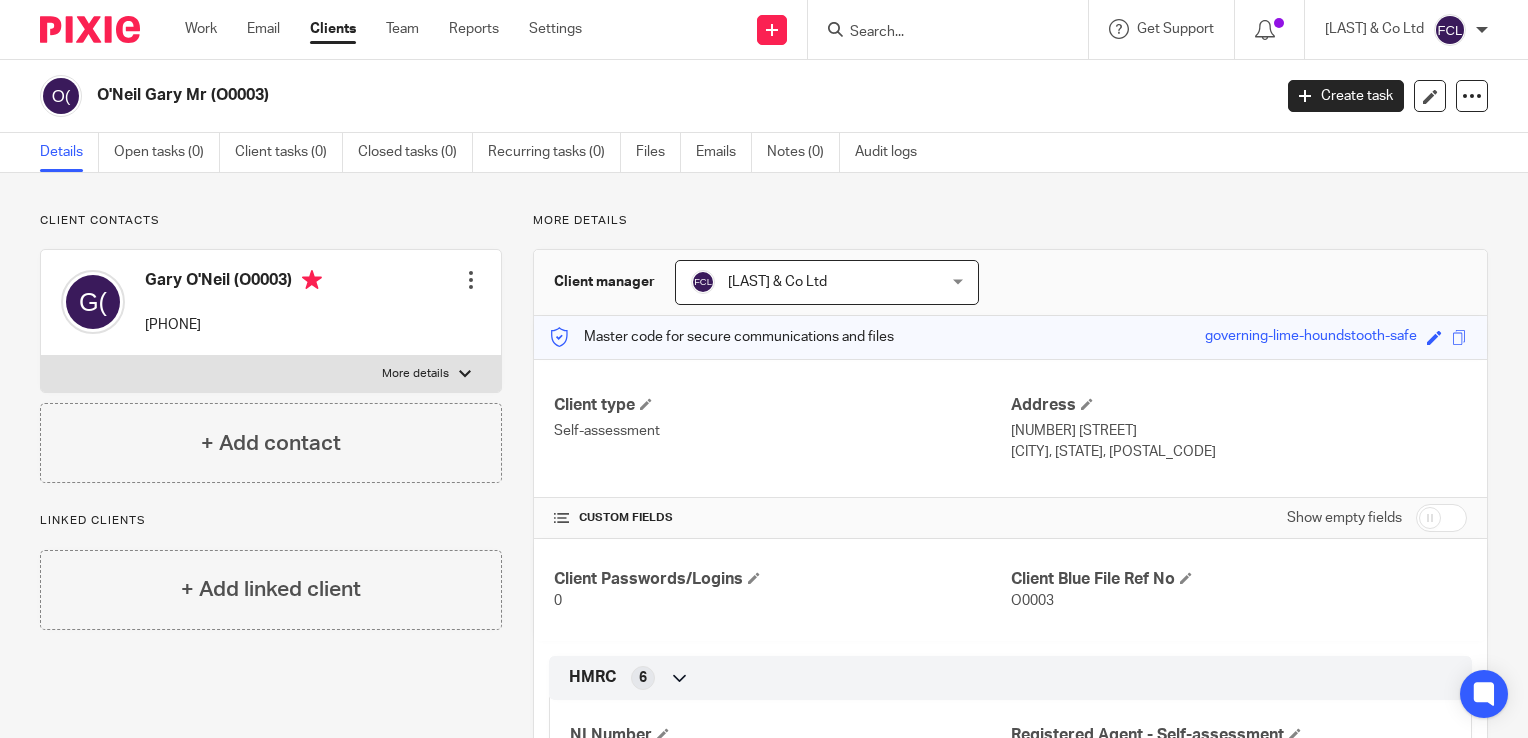 drag, startPoint x: 1523, startPoint y: 327, endPoint x: 1372, endPoint y: 211, distance: 190.4127 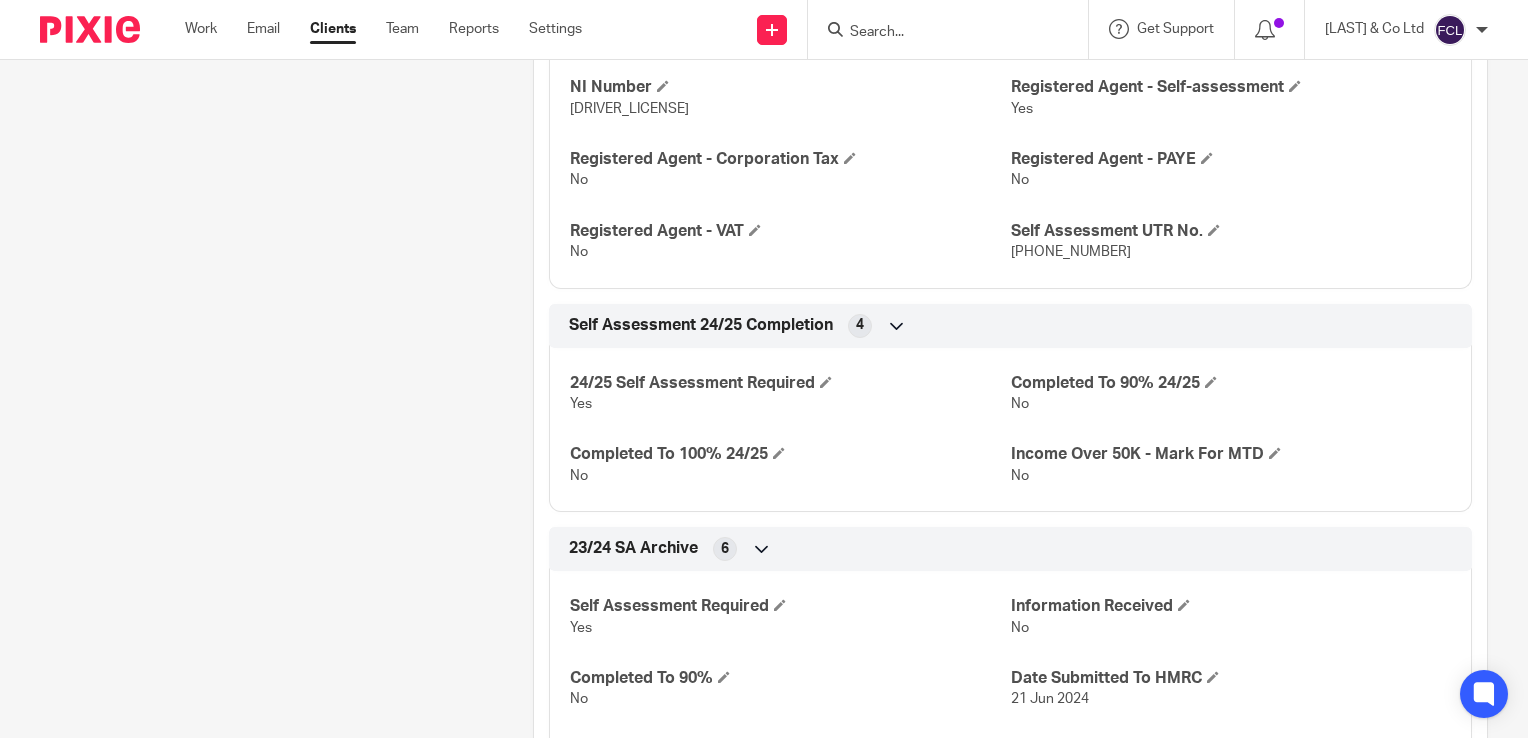 scroll, scrollTop: 658, scrollLeft: 0, axis: vertical 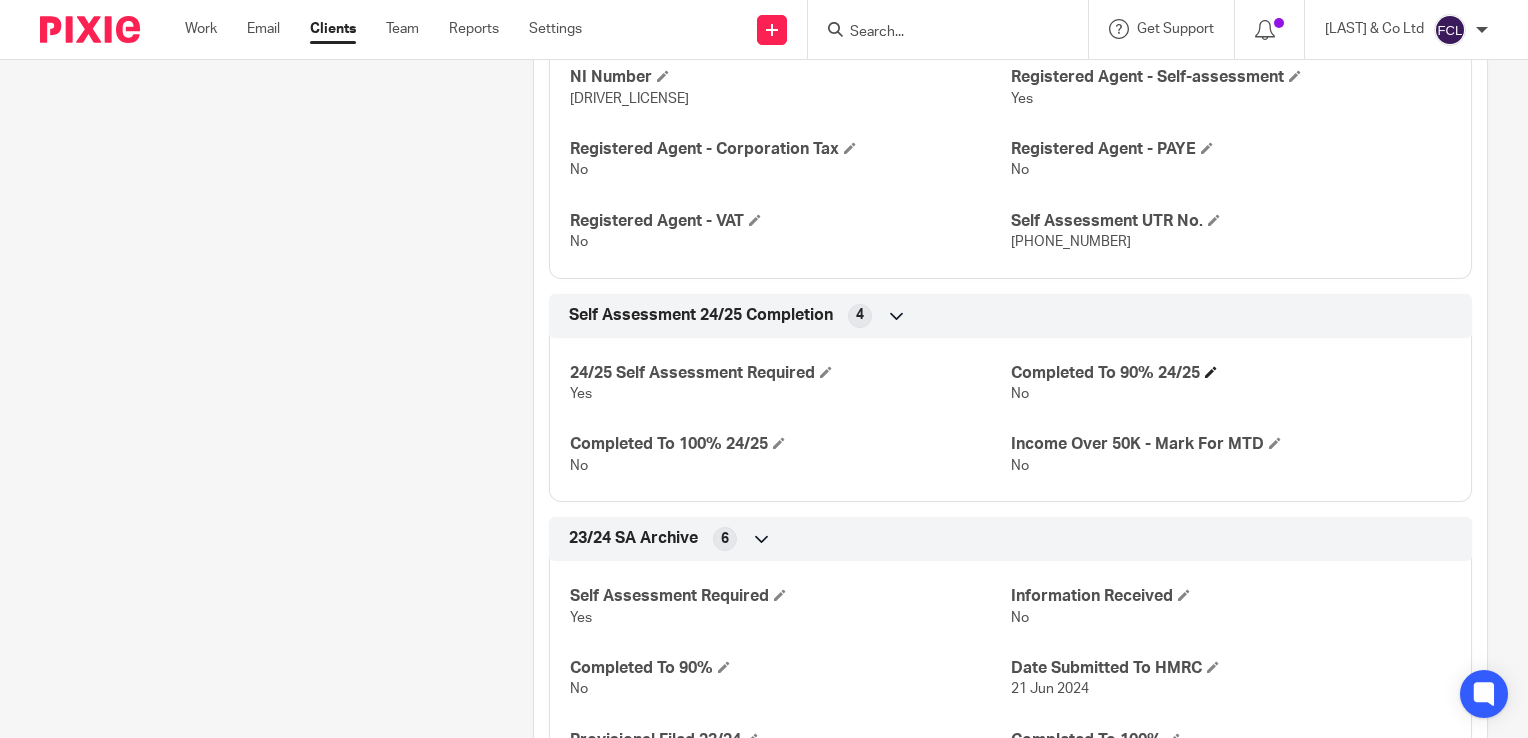 click on "Completed To 90% 24/25" at bounding box center (1231, 373) 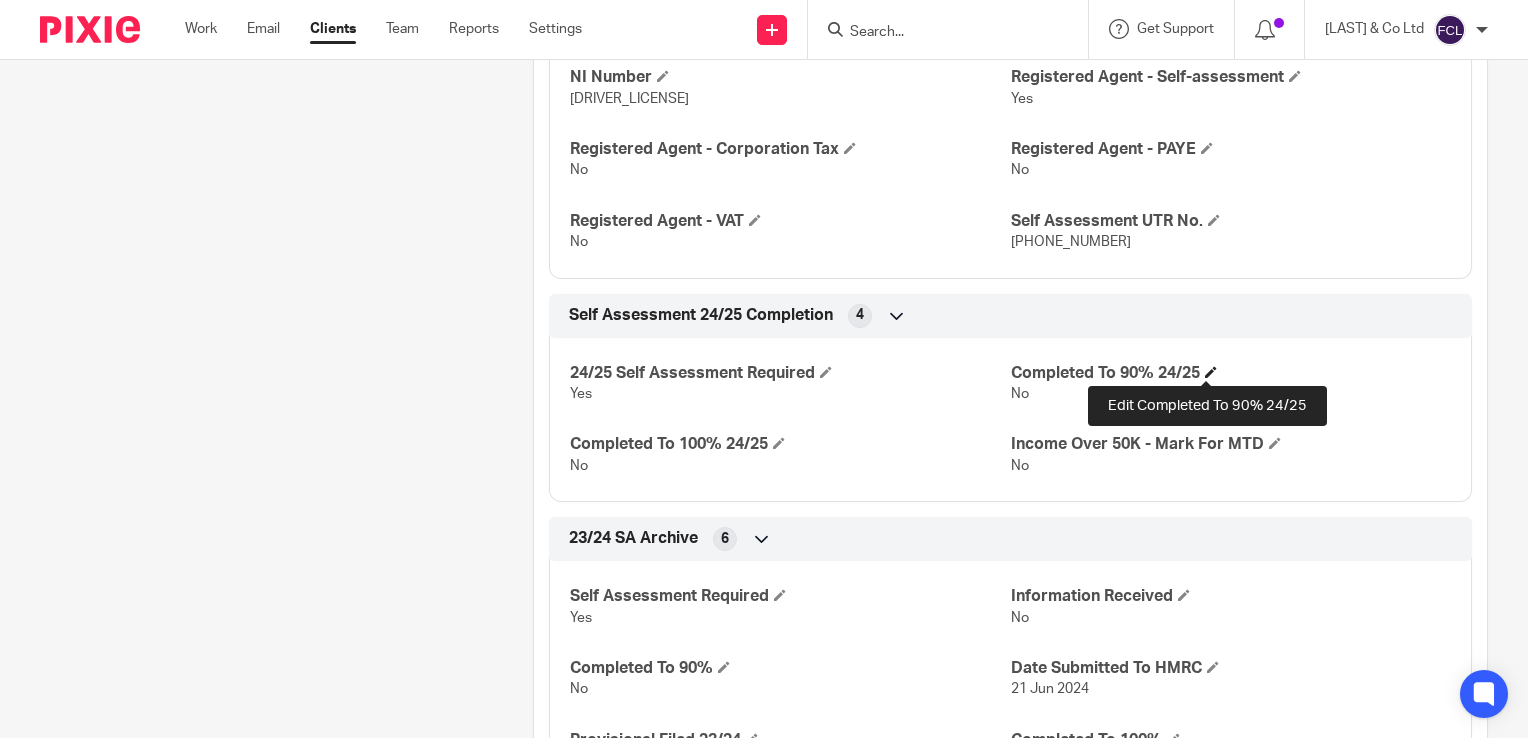 click at bounding box center [1211, 372] 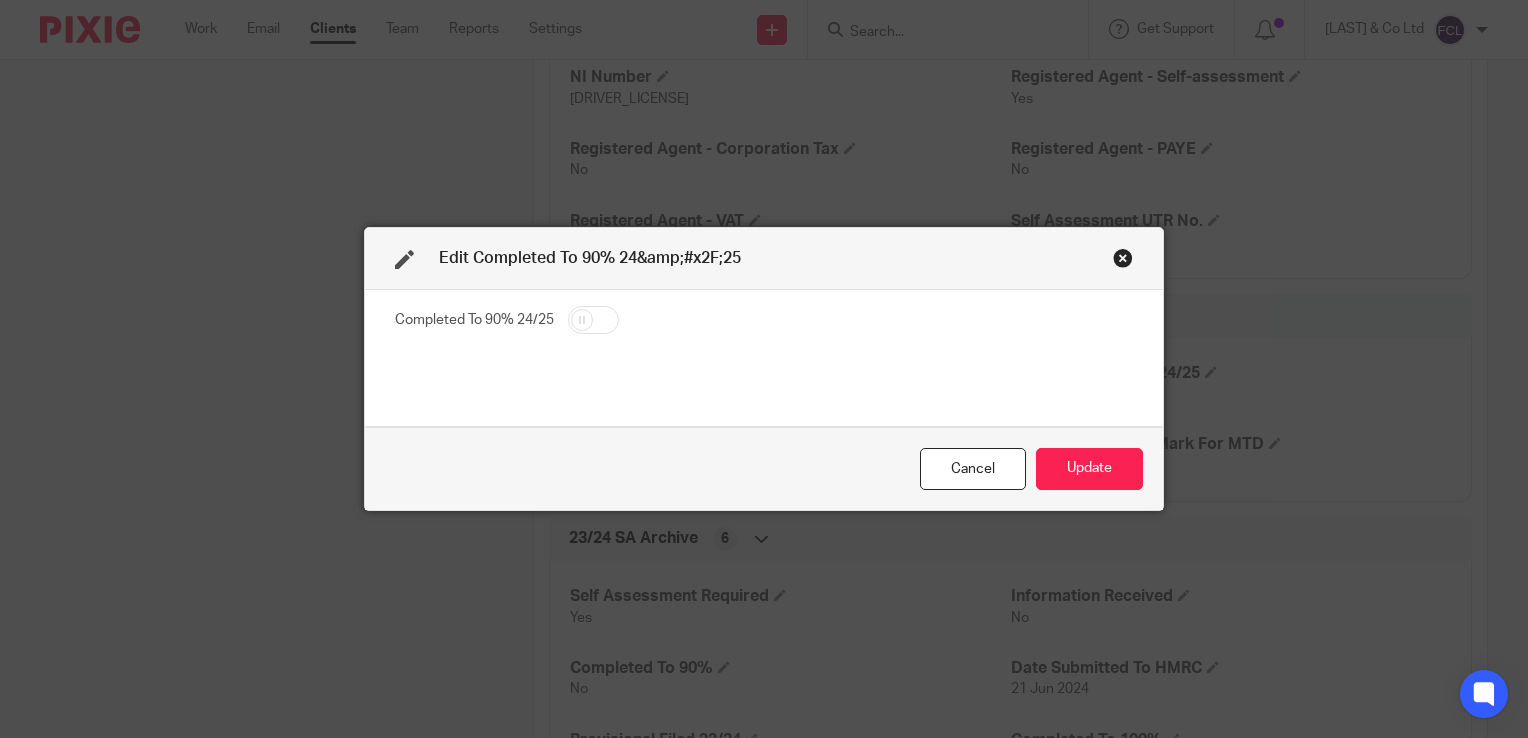 click at bounding box center (593, 320) 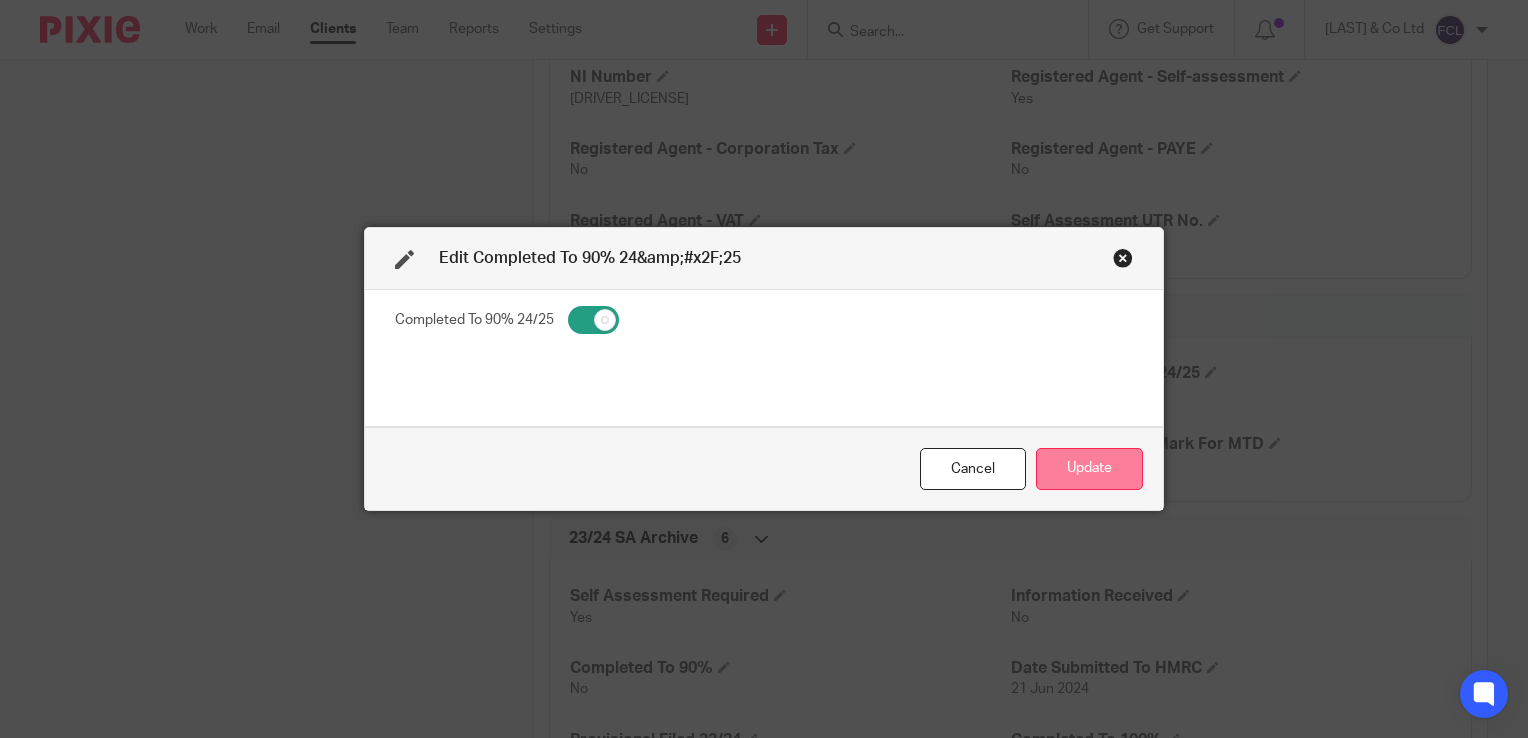 click on "Update" at bounding box center [1089, 469] 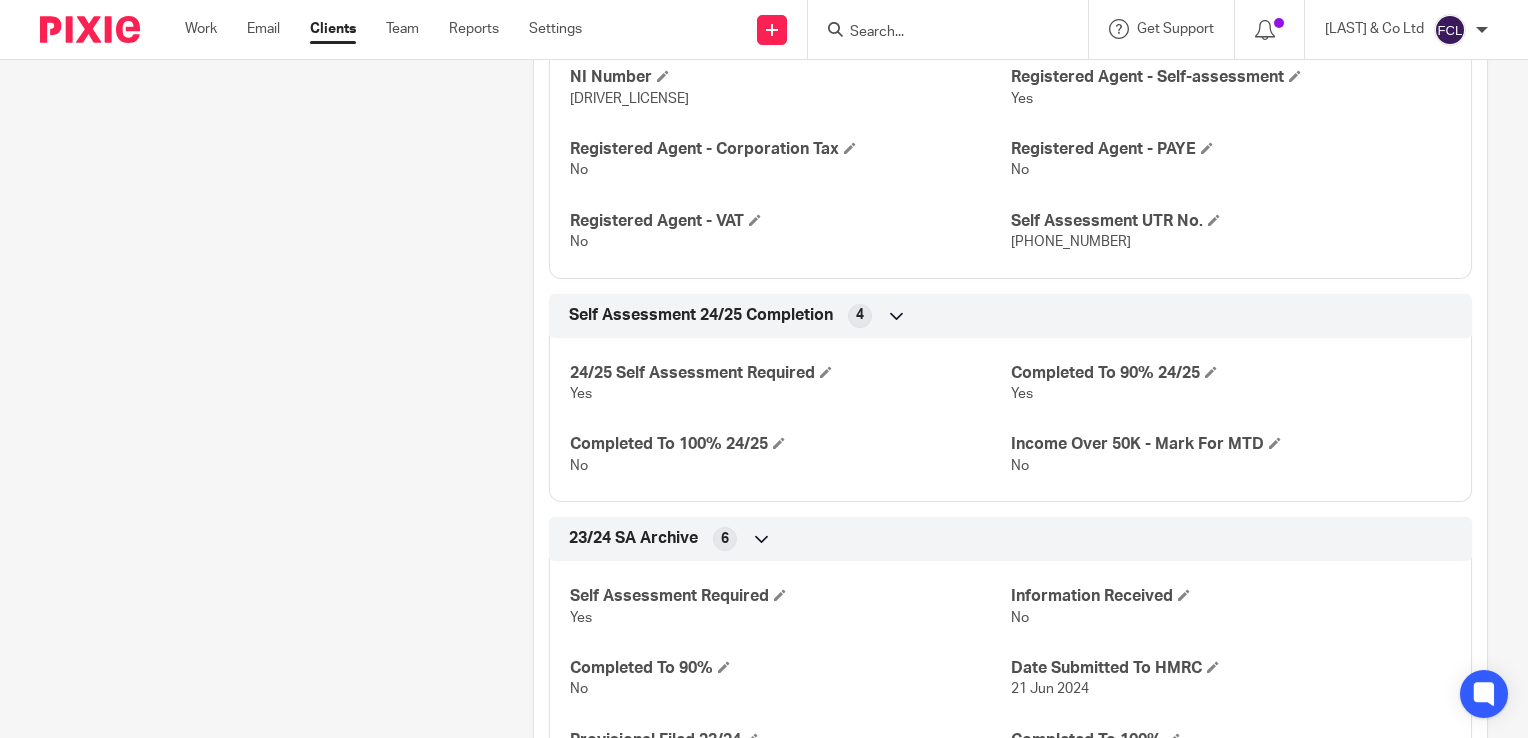 click at bounding box center [938, 33] 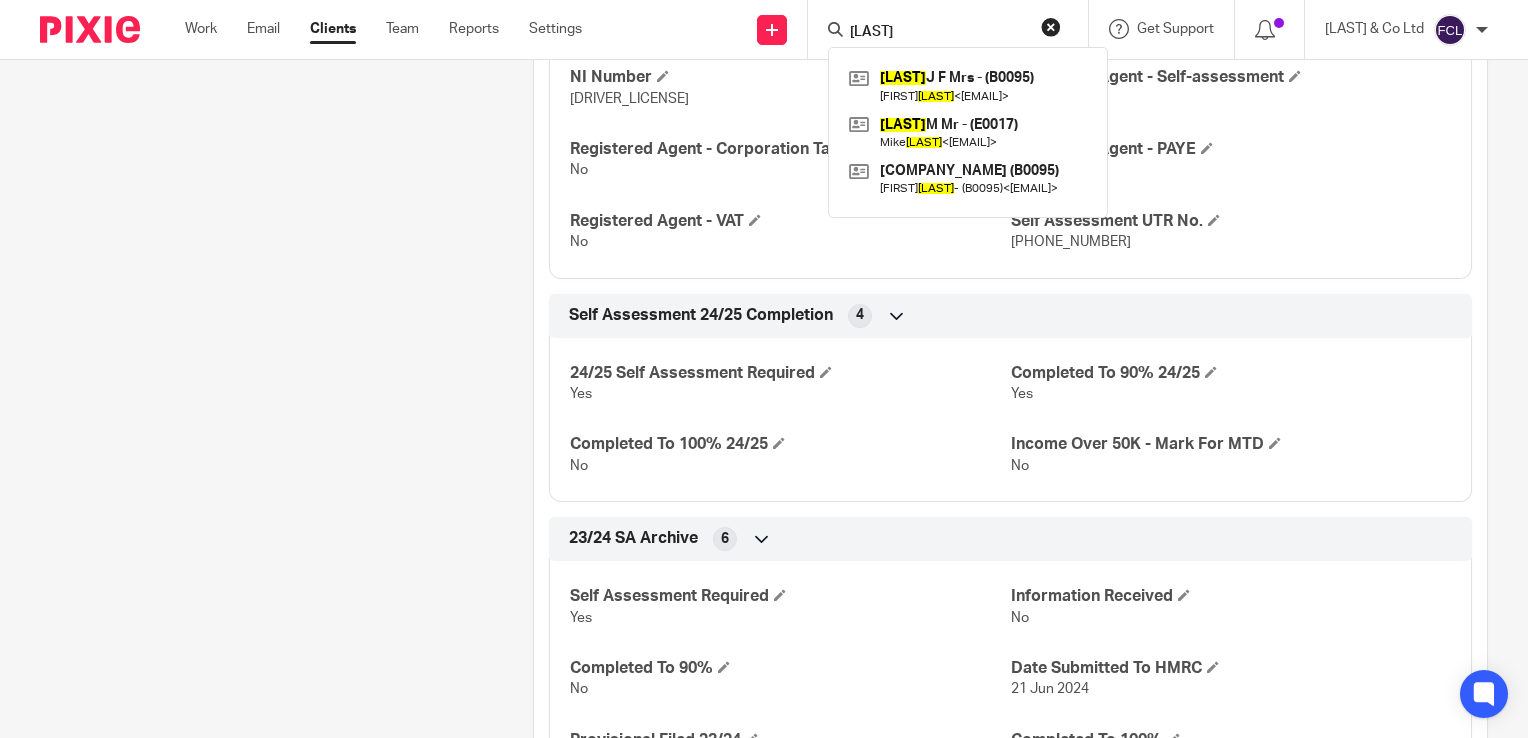 type on "baines" 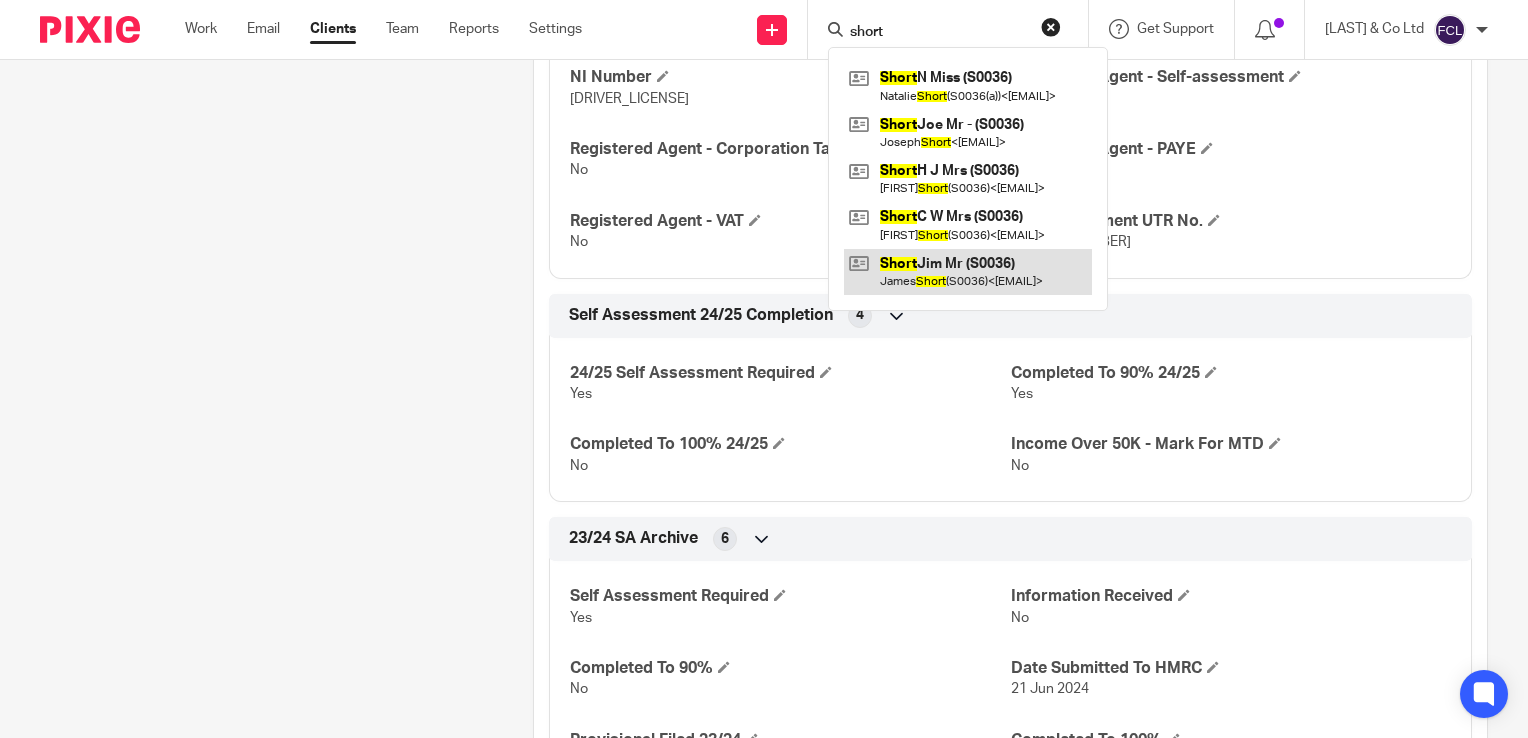 type on "short" 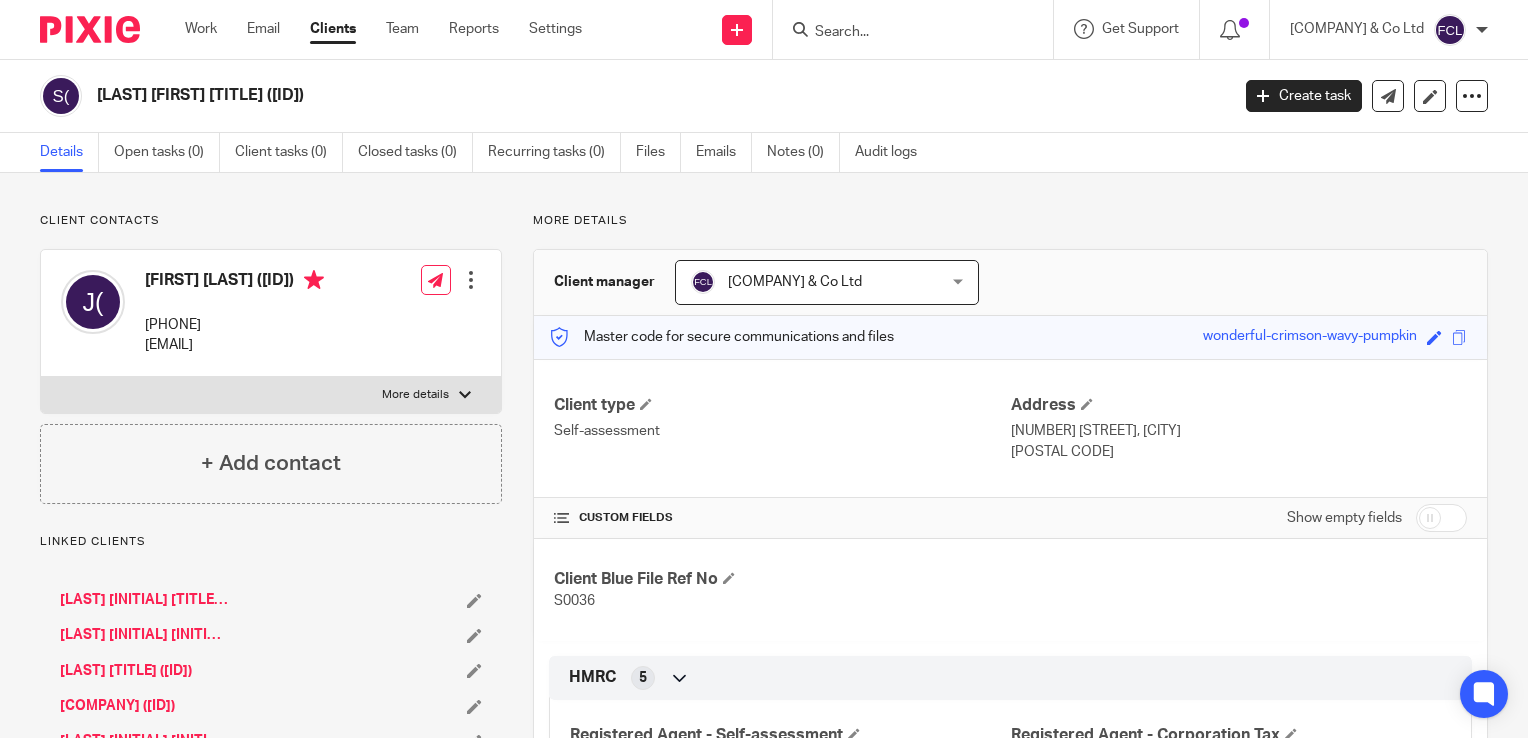 scroll, scrollTop: 0, scrollLeft: 0, axis: both 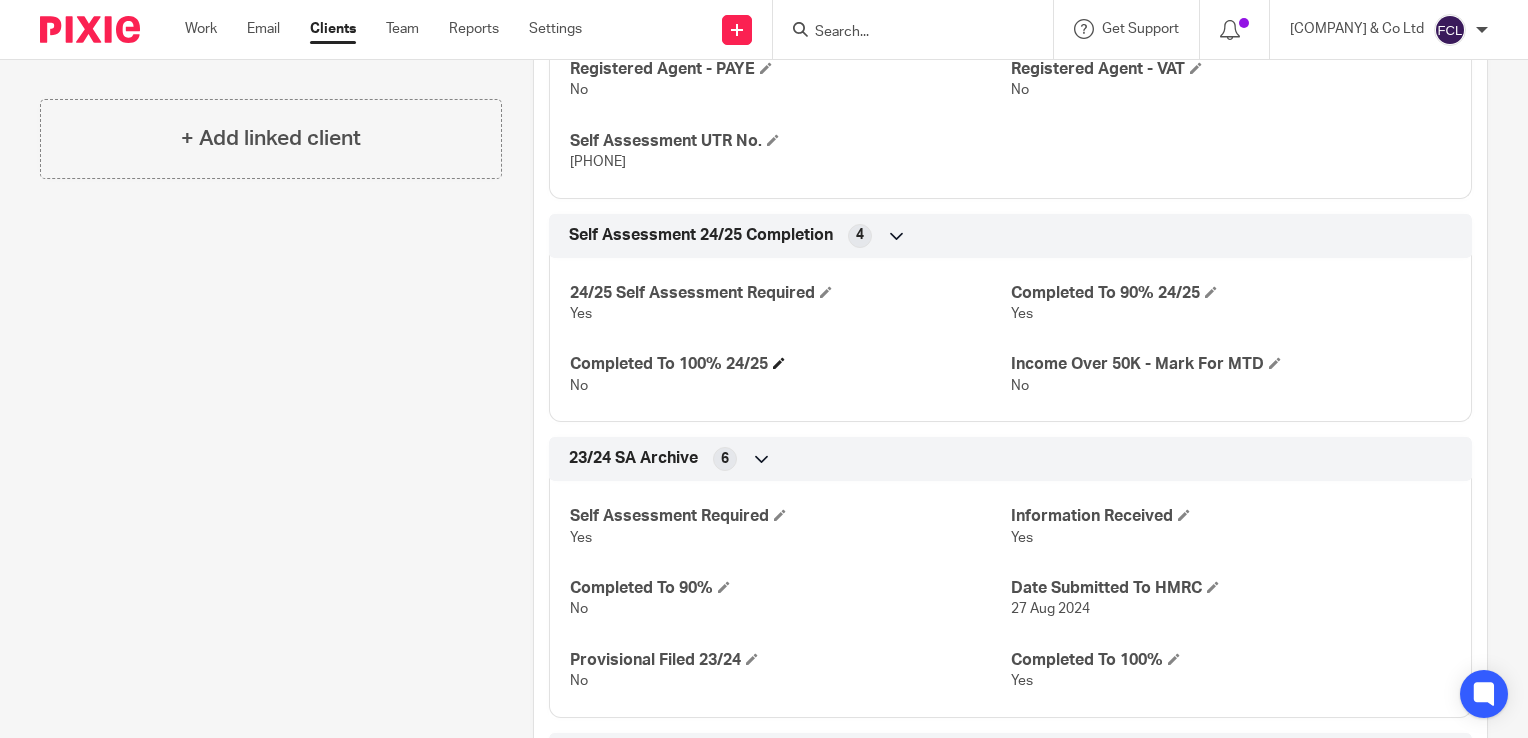 click on "Completed To 100% 24/25" at bounding box center [790, 364] 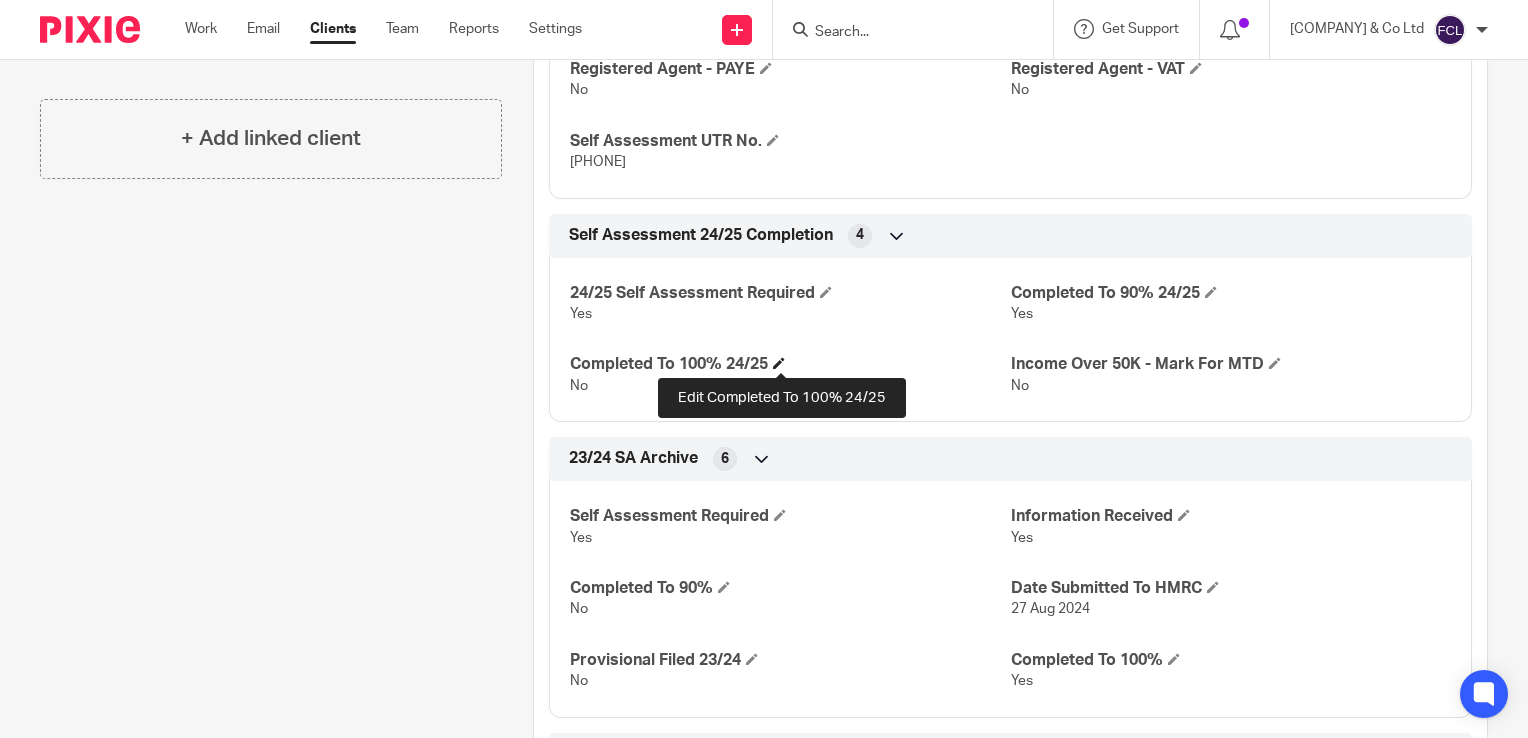 click at bounding box center [779, 363] 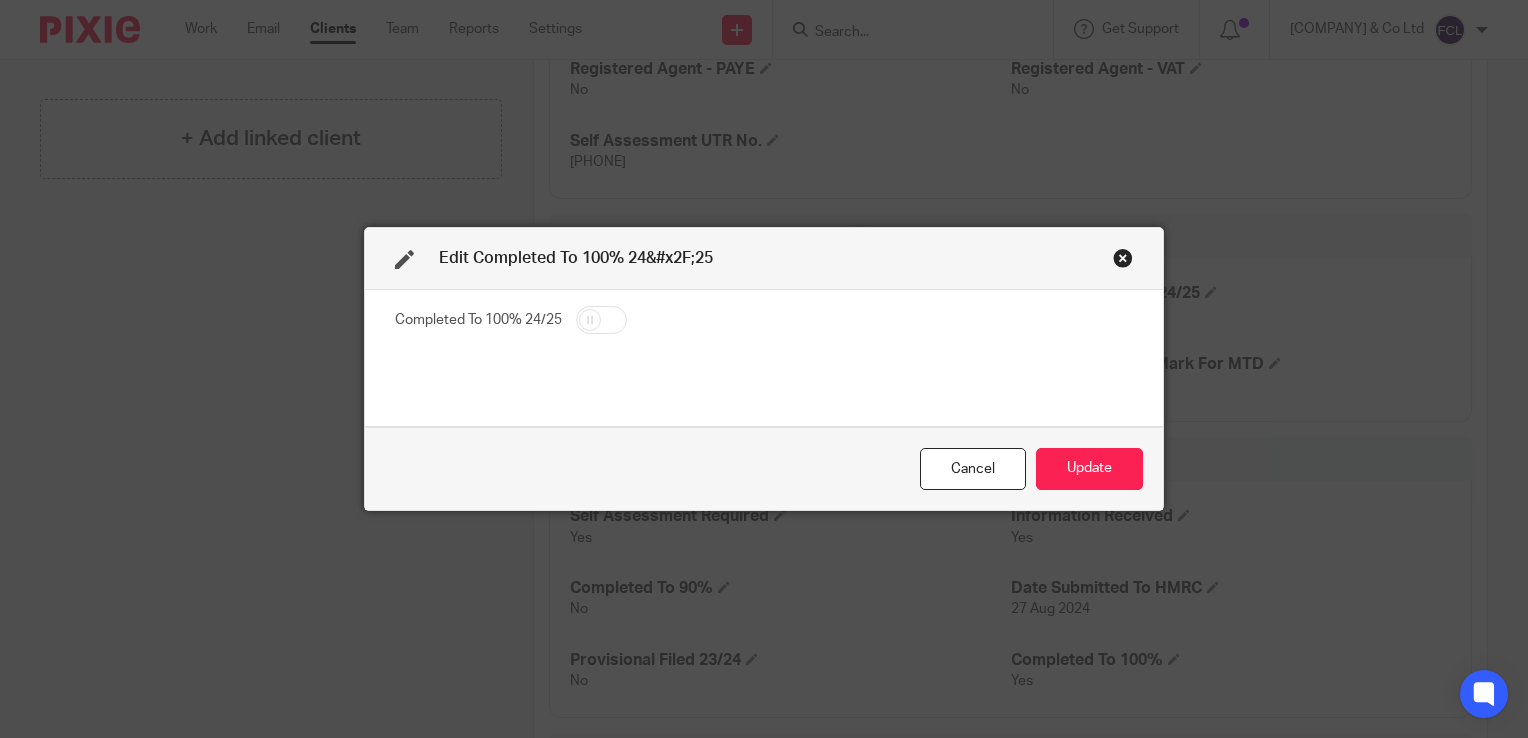 click at bounding box center [601, 320] 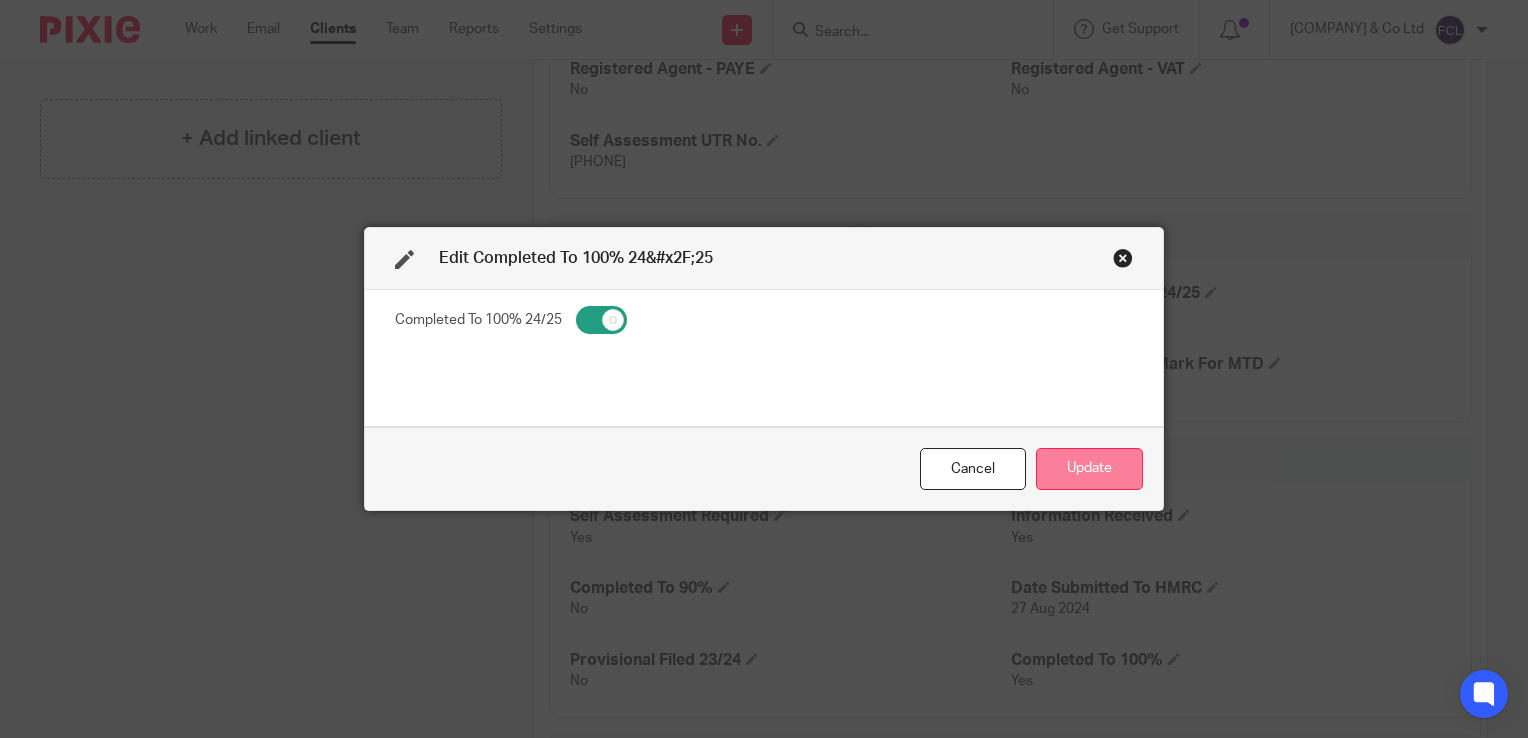 click on "Update" at bounding box center [1089, 469] 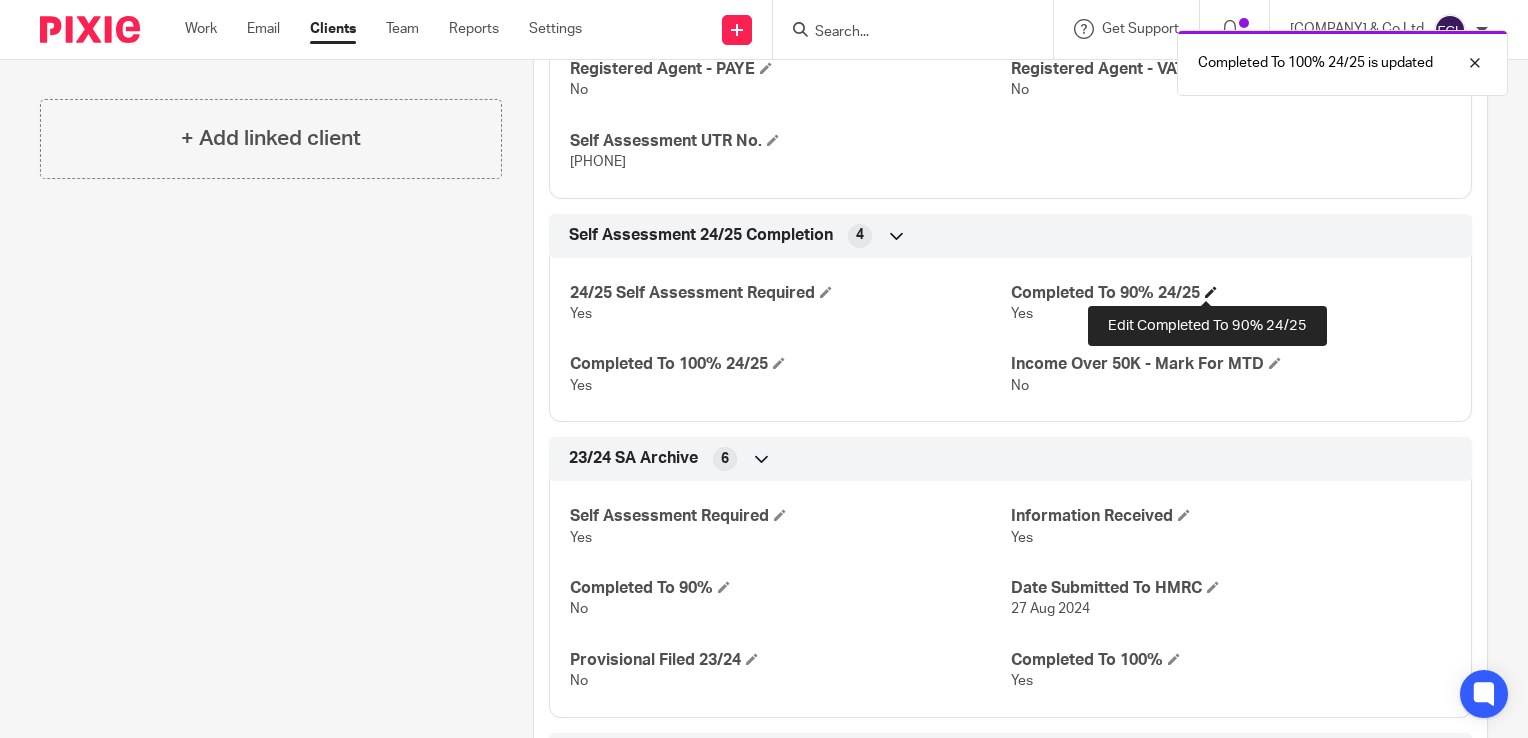 click at bounding box center [1211, 292] 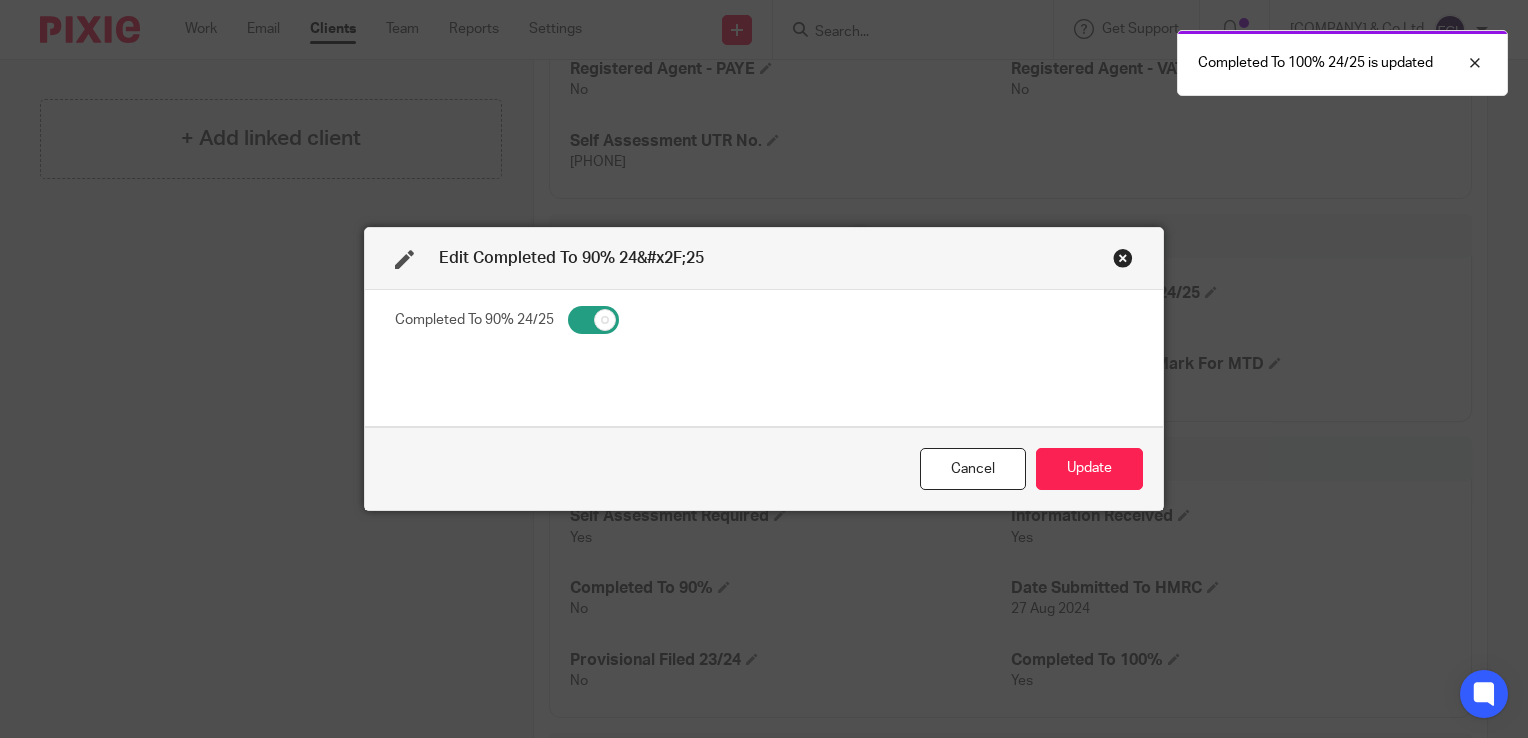 click at bounding box center [593, 320] 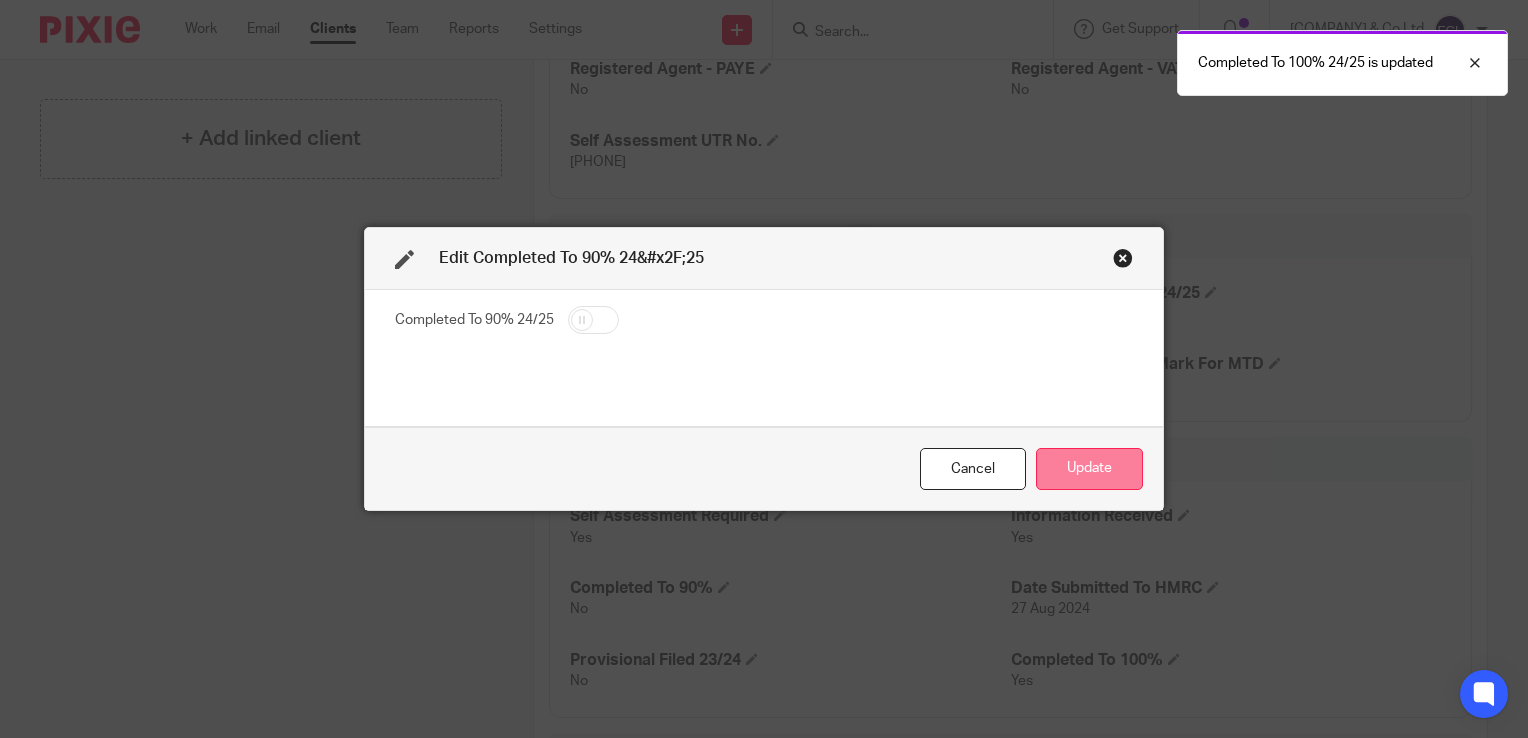 click on "Update" at bounding box center (1089, 469) 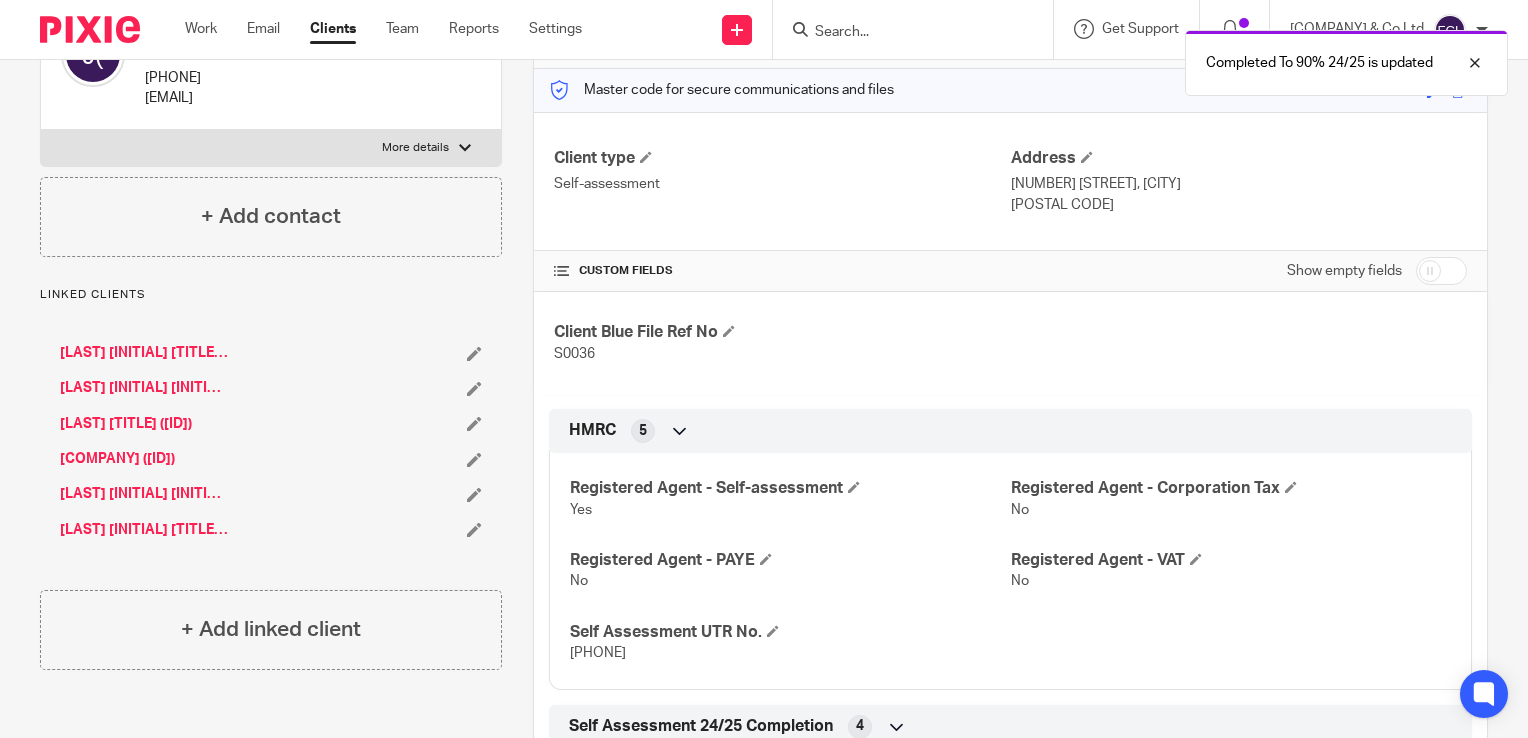 scroll, scrollTop: 4, scrollLeft: 0, axis: vertical 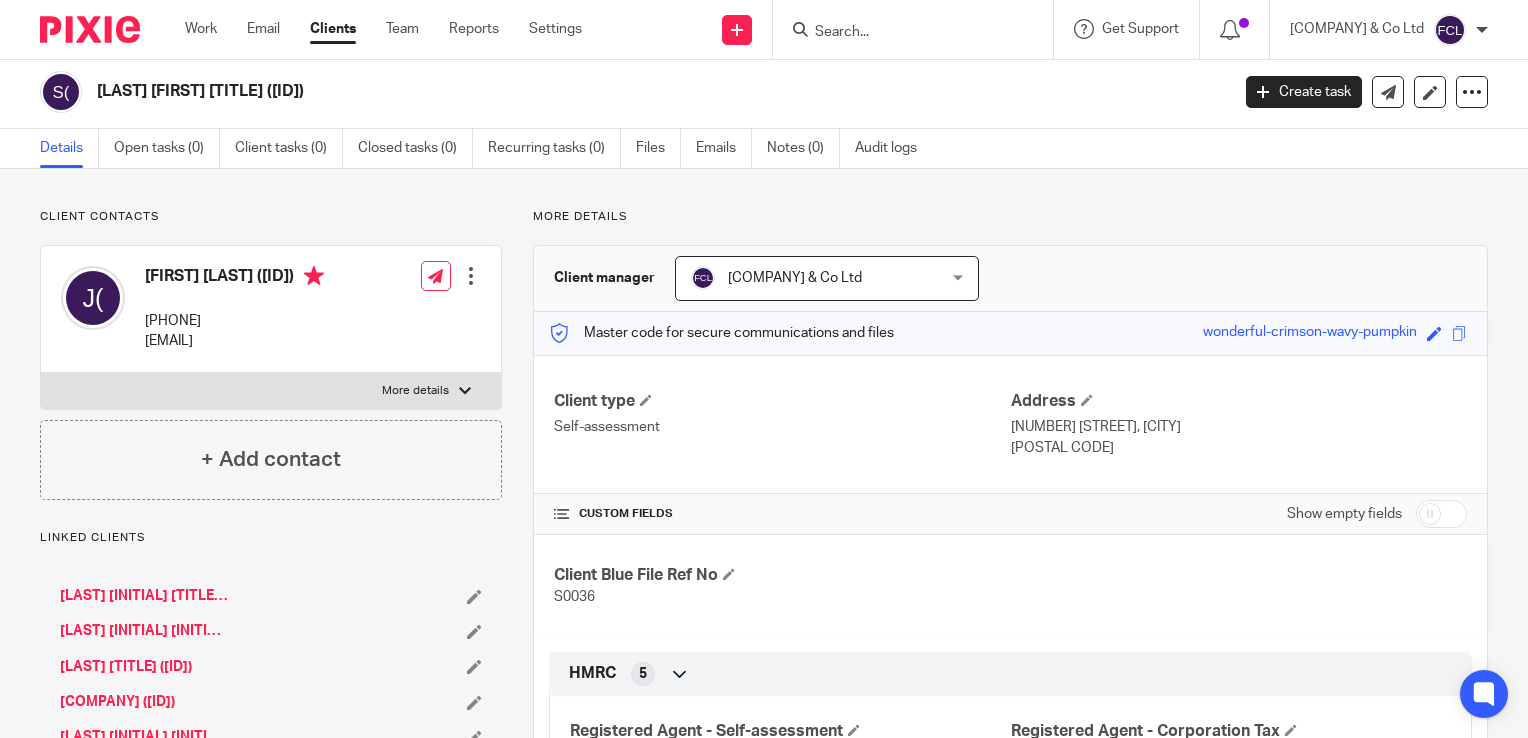 click at bounding box center [919, 29] 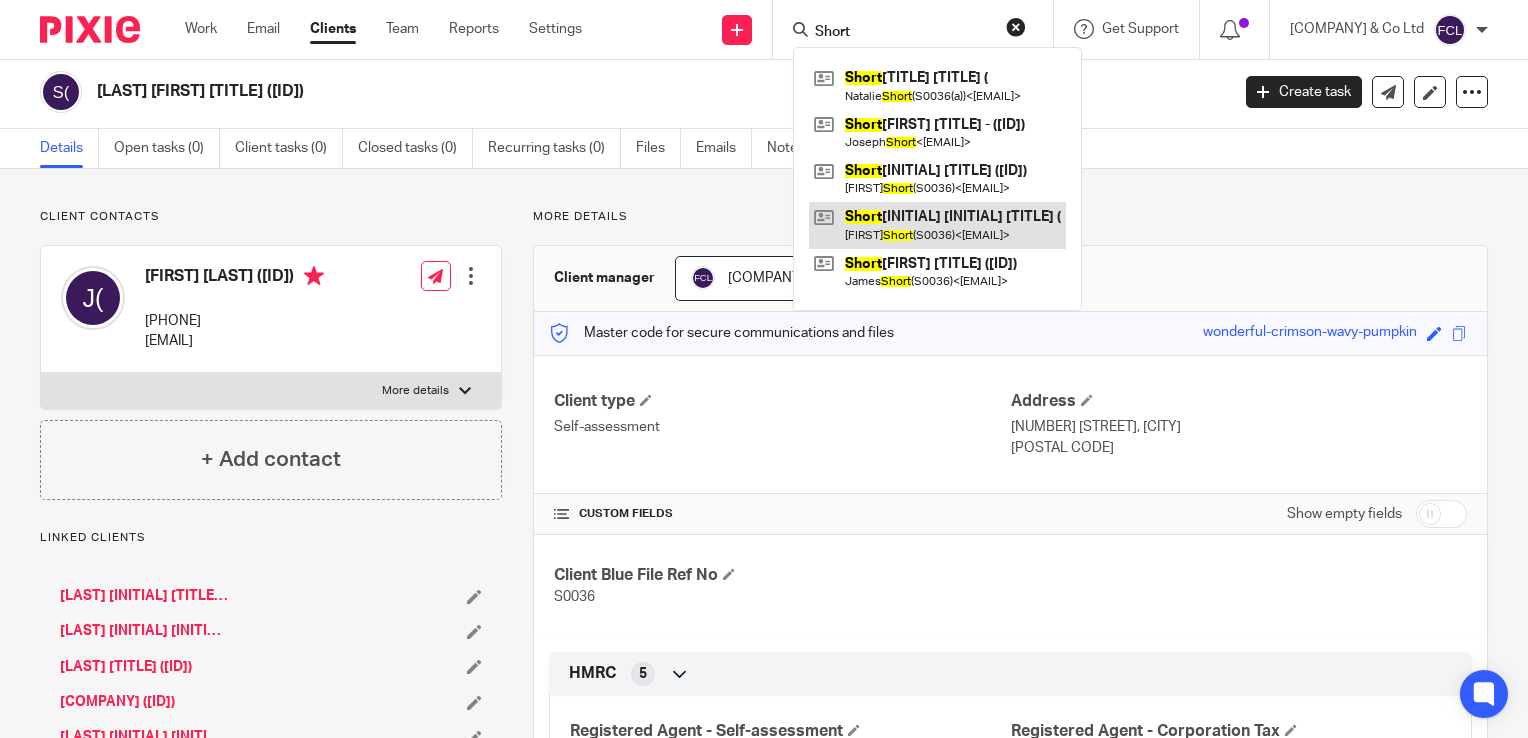 type on "Short" 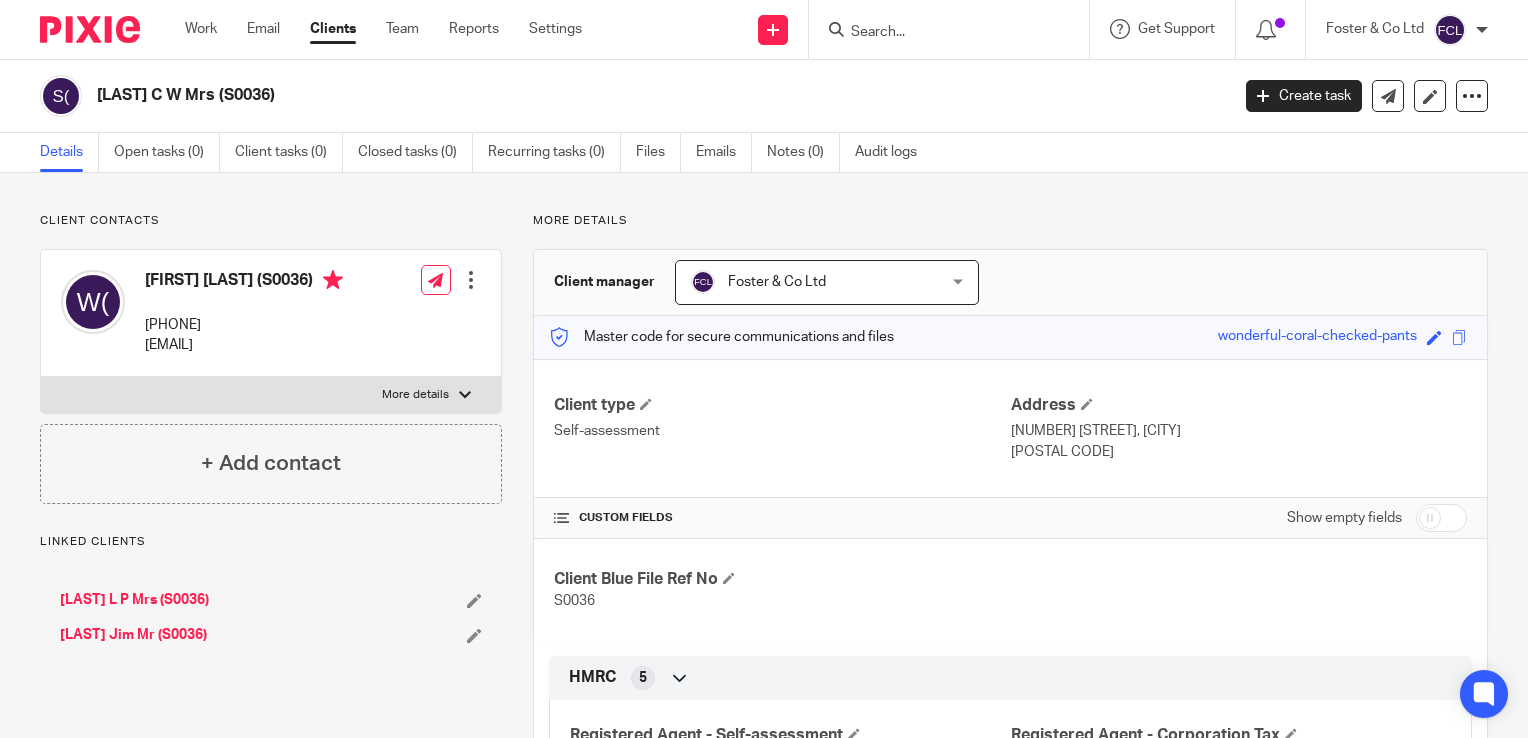 scroll, scrollTop: 0, scrollLeft: 0, axis: both 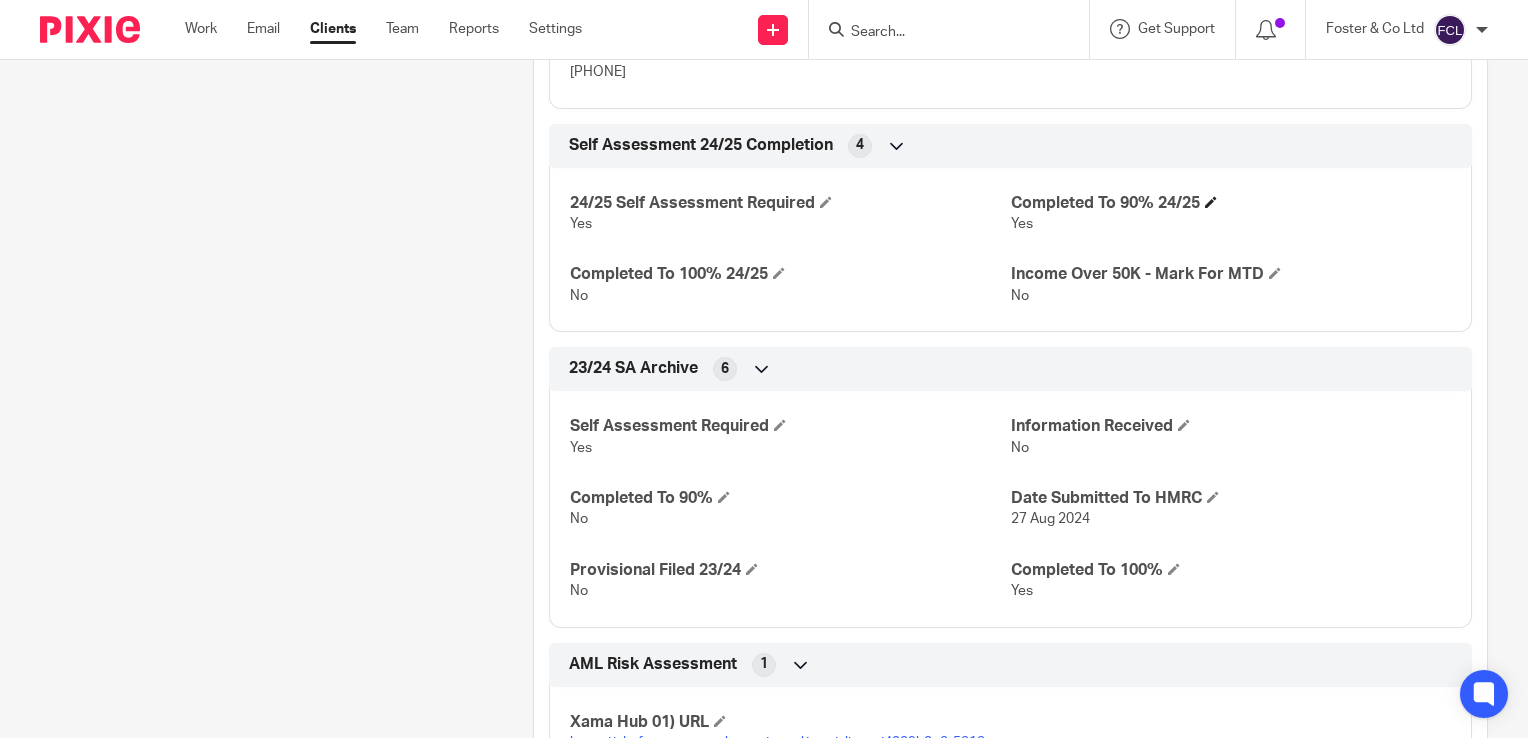 click on "Completed To 90% 24/25" at bounding box center [1231, 203] 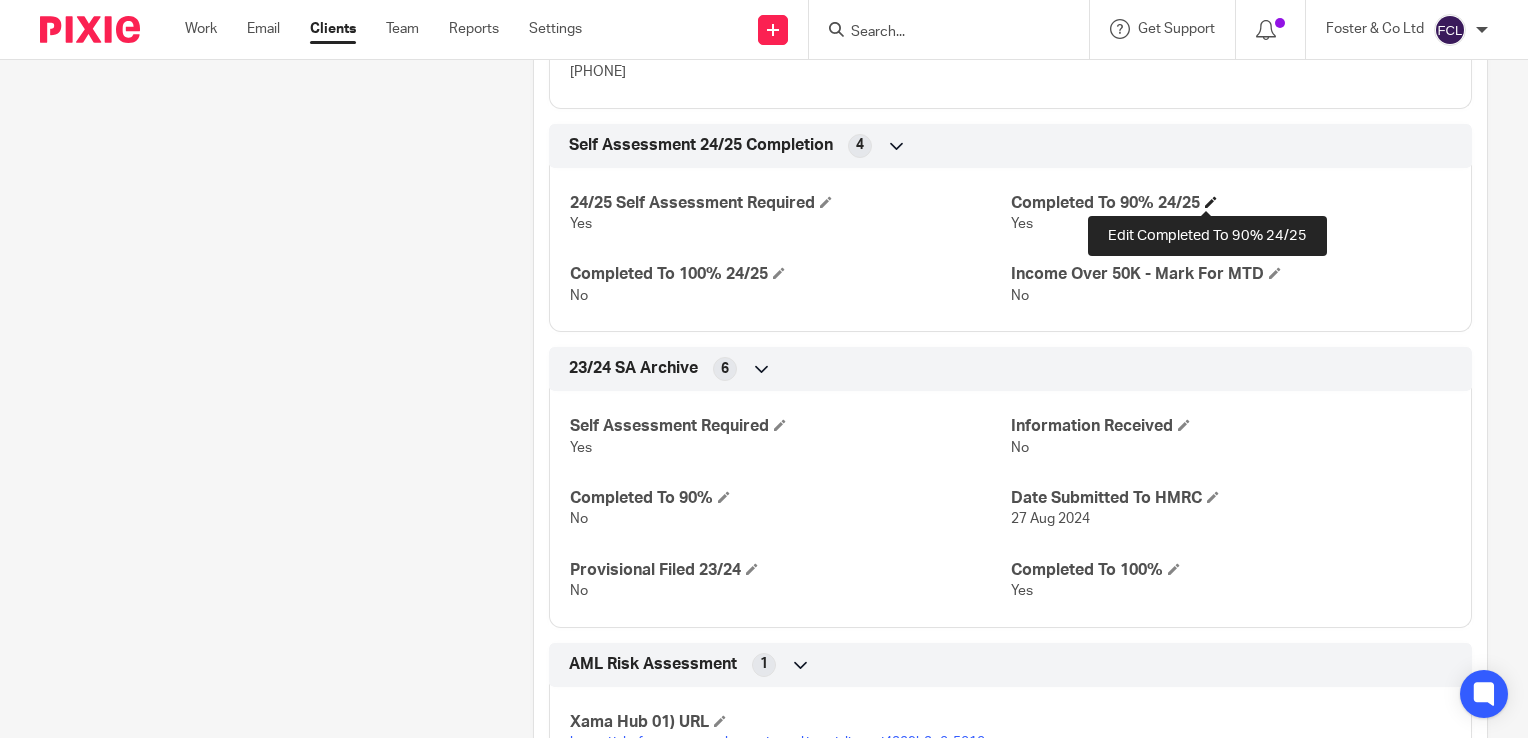 click at bounding box center (1211, 202) 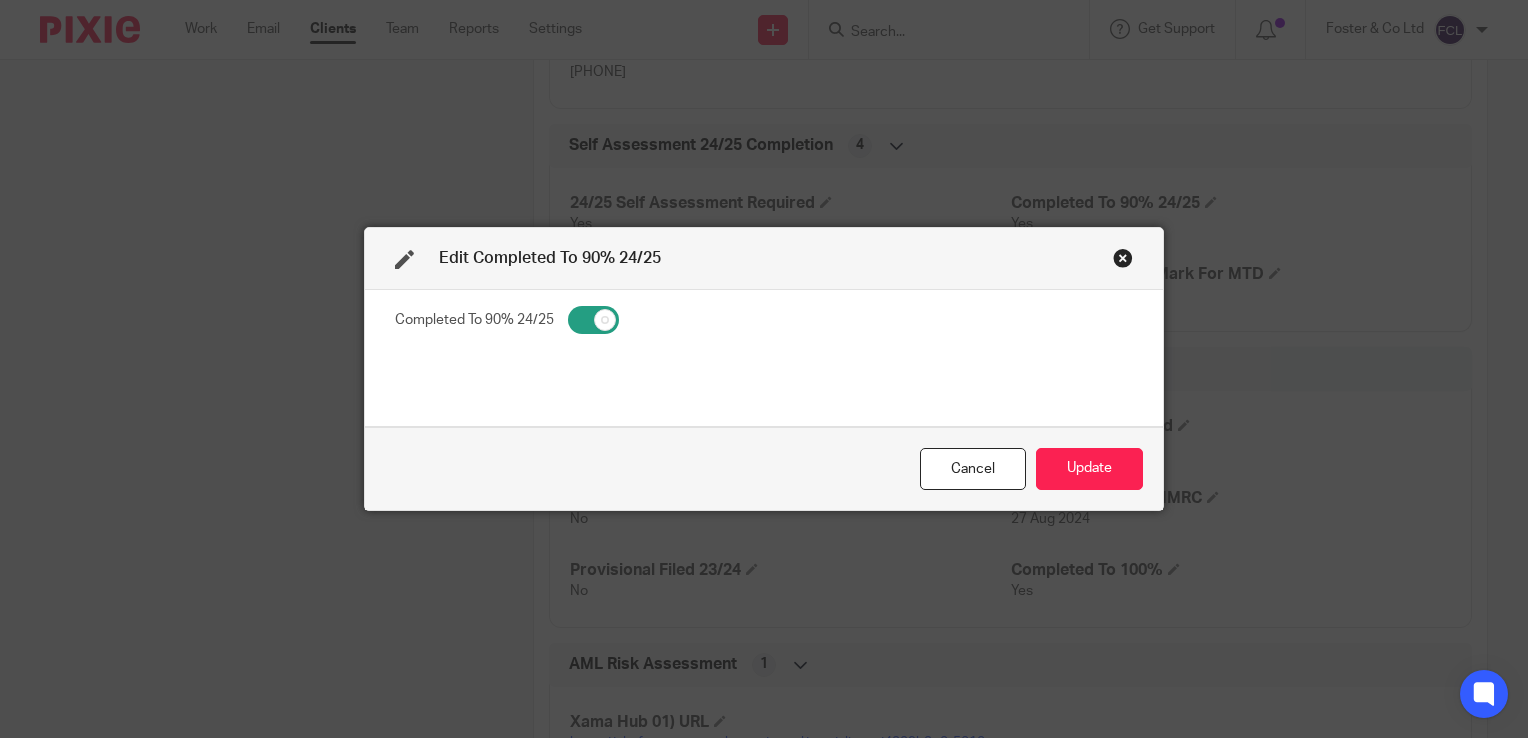click at bounding box center [593, 320] 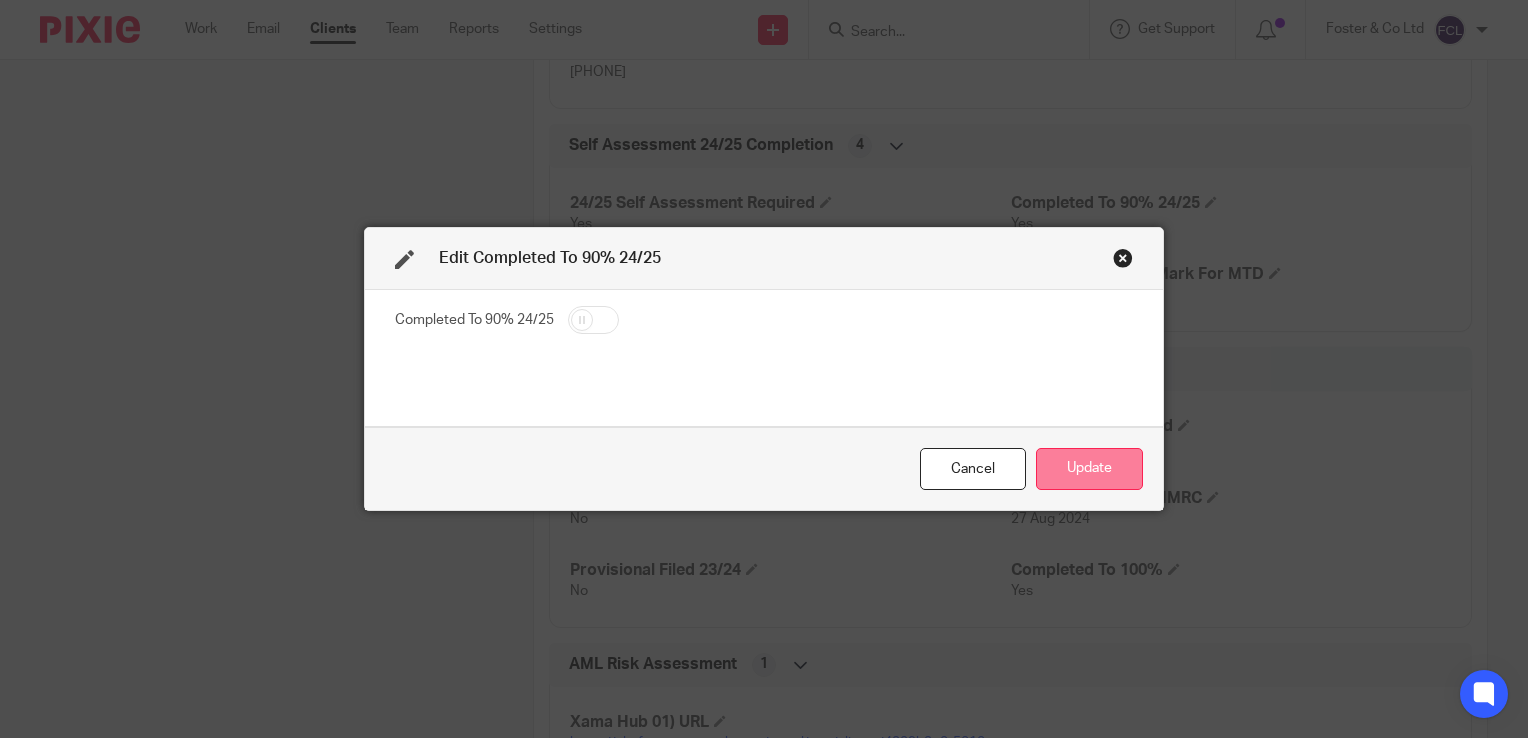 click on "Update" at bounding box center [1089, 469] 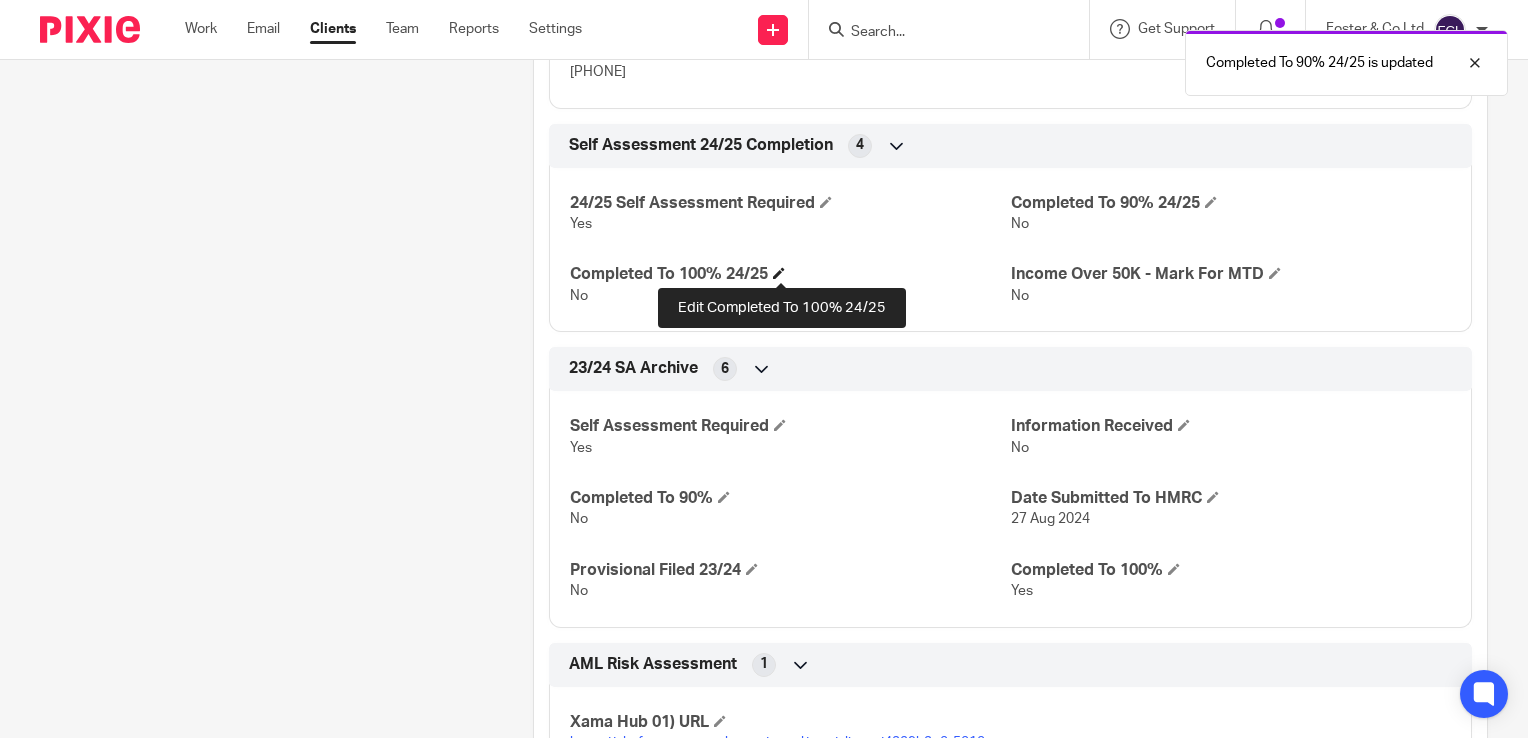 click at bounding box center [779, 273] 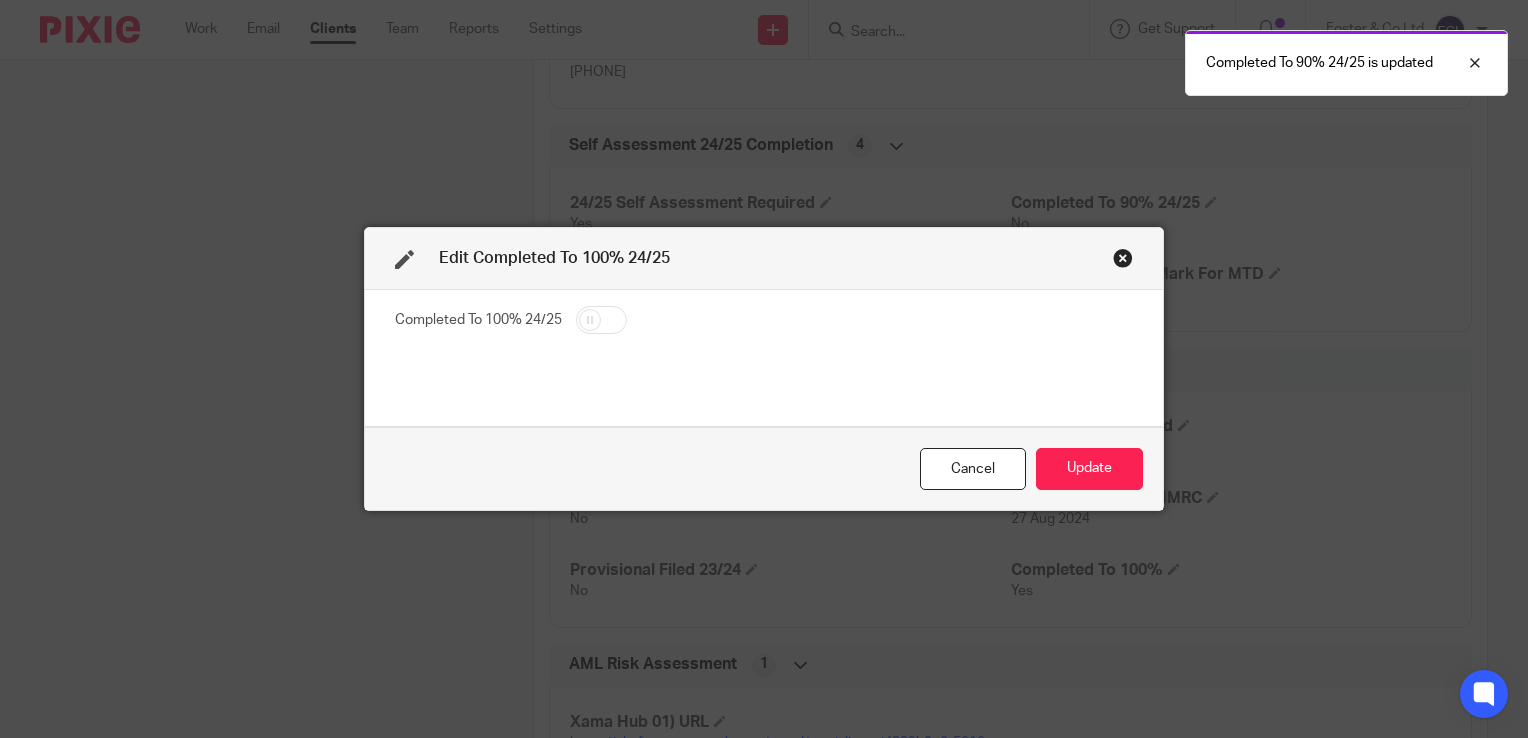 drag, startPoint x: 588, startPoint y: 321, endPoint x: 787, endPoint y: 350, distance: 201.10196 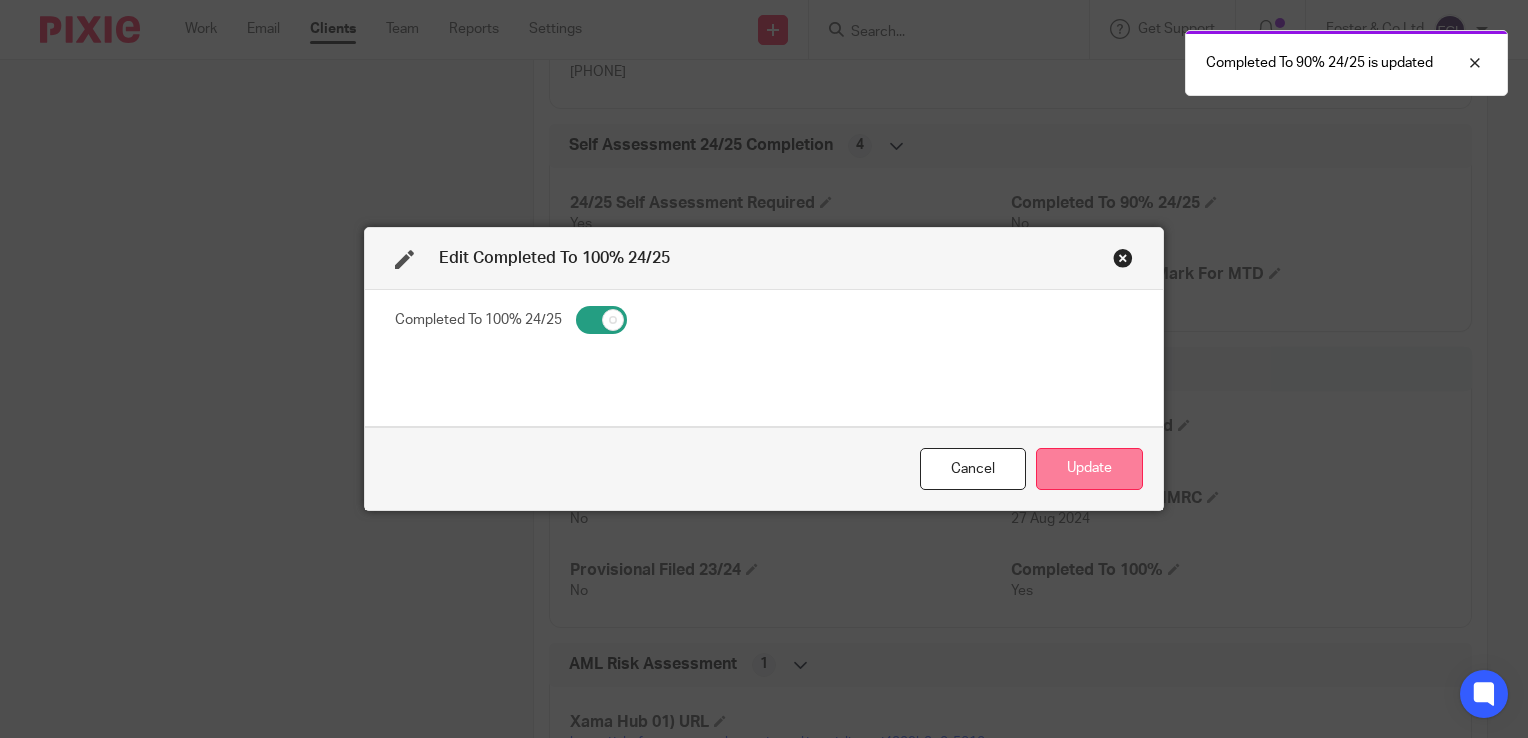 click on "Update" at bounding box center [1089, 469] 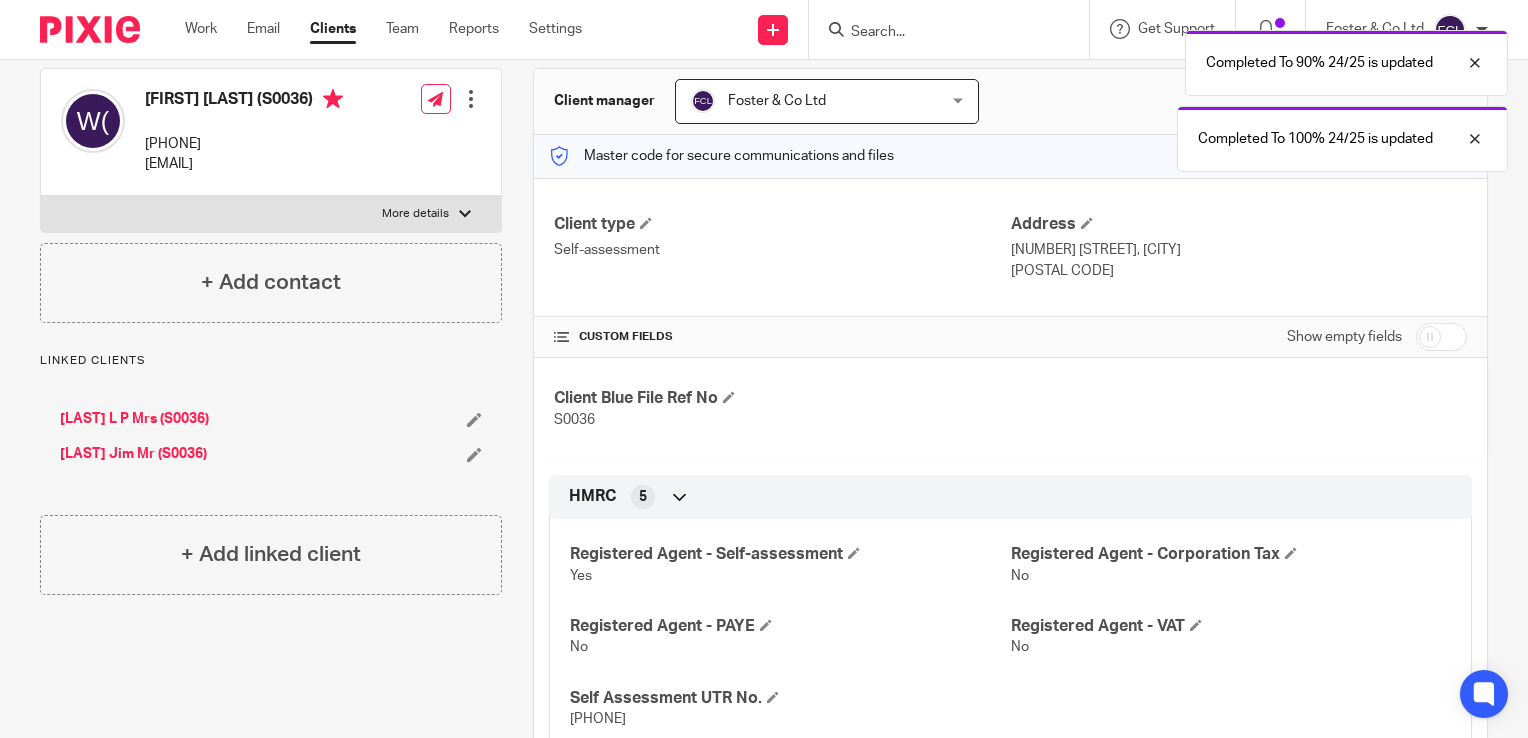 scroll, scrollTop: 170, scrollLeft: 0, axis: vertical 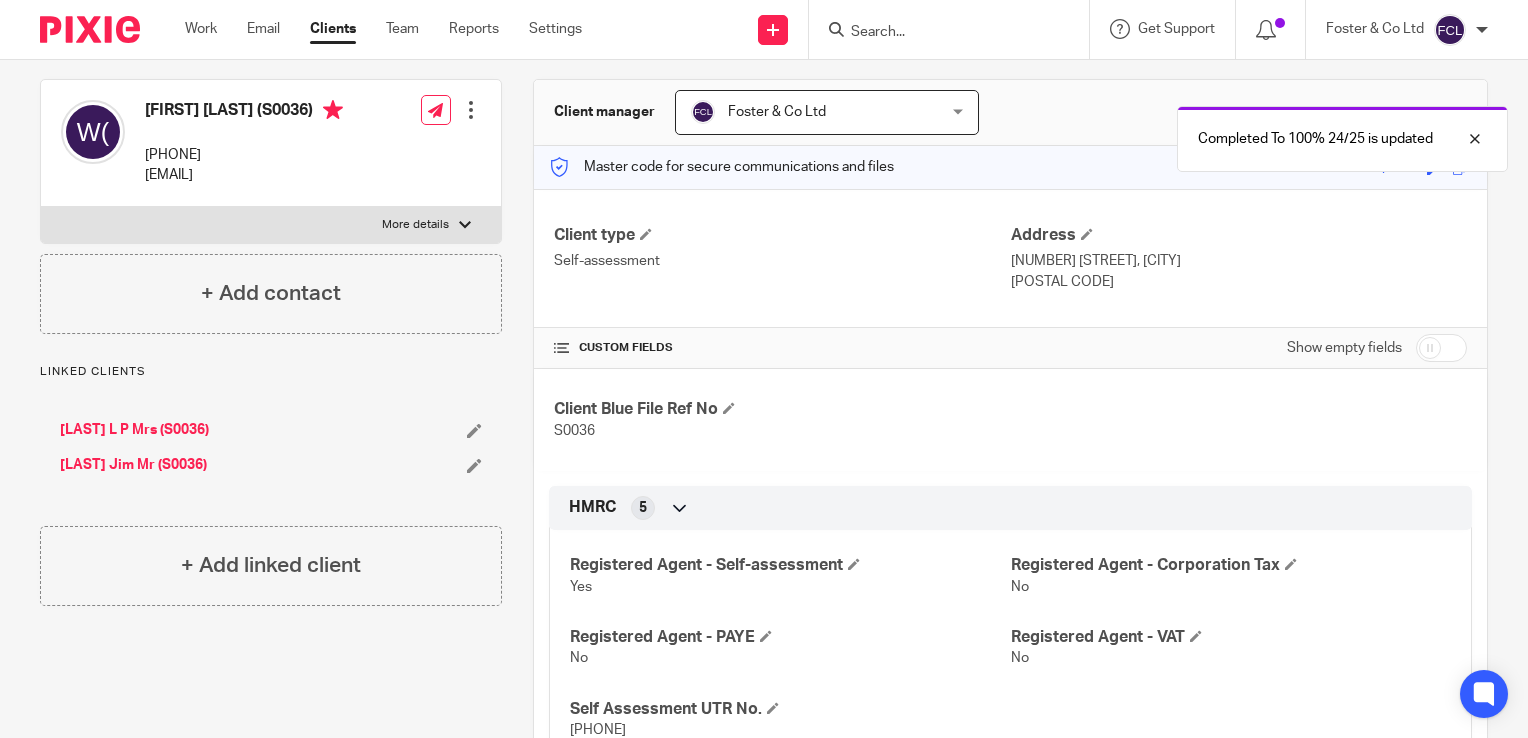 click on "Completed To 90% 24/25 is updated Completed To 100% 24/25 is updated" at bounding box center [1136, 96] 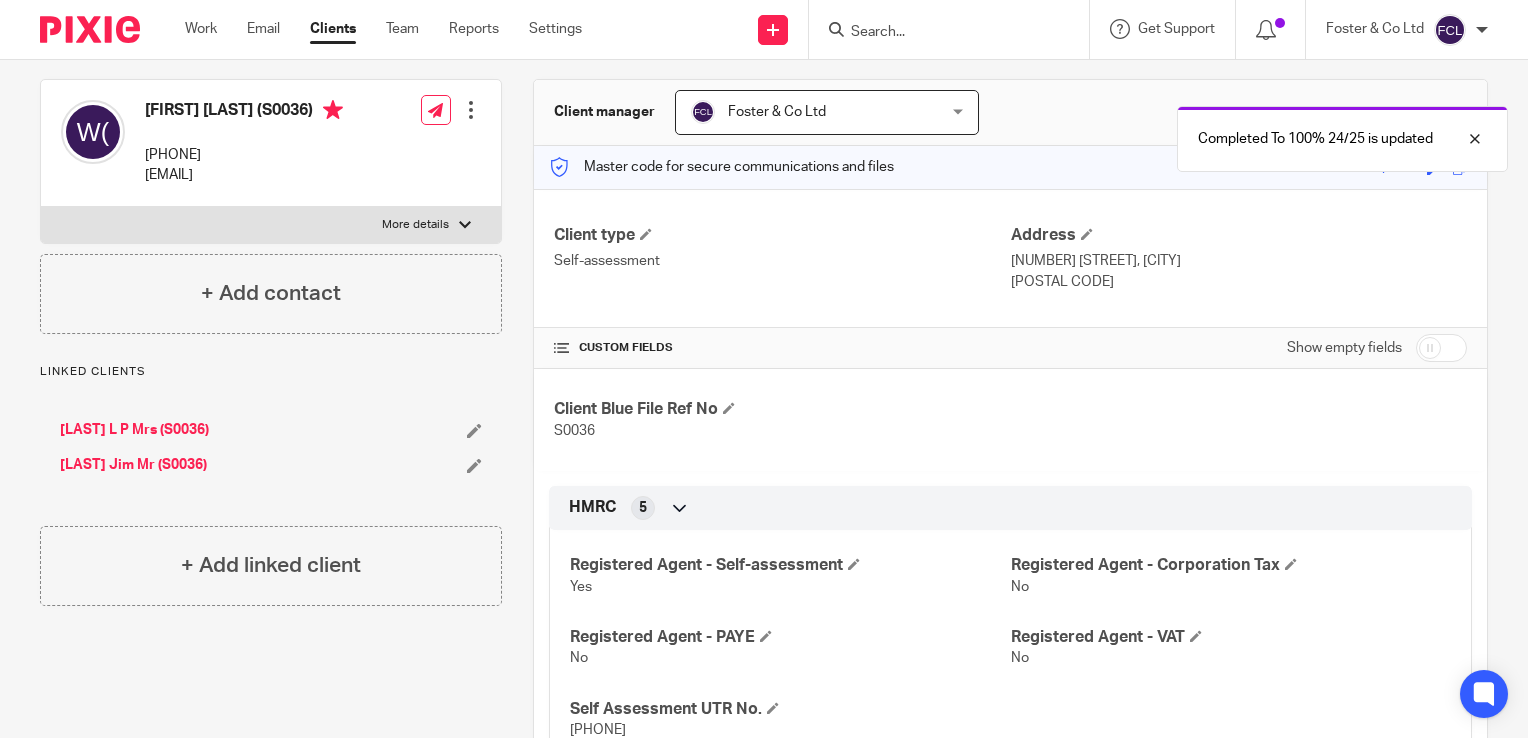 click on "Completed To 100% 24/25 is updated" at bounding box center (1136, 96) 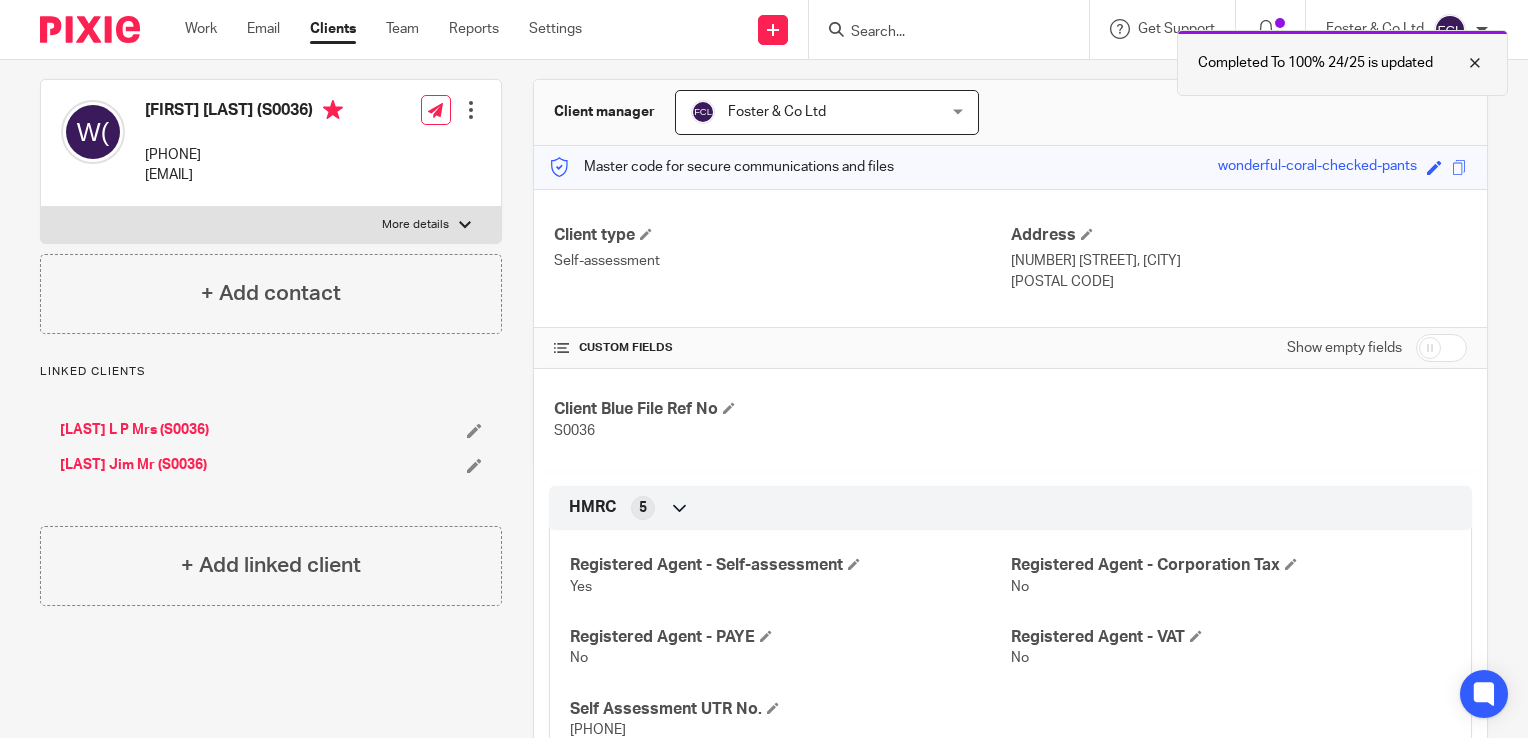 click on "Completed To 100% 24/25 is updated" at bounding box center (1342, 63) 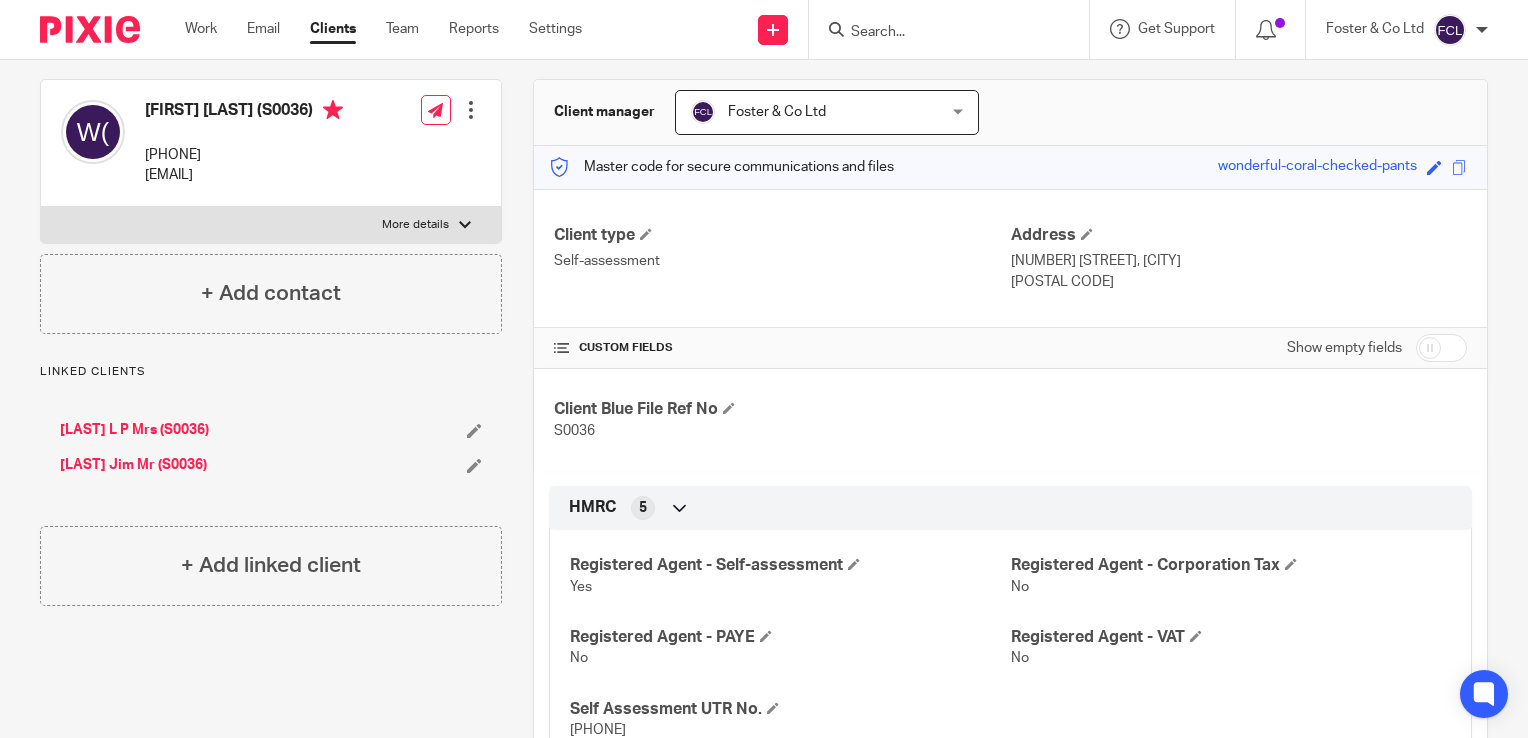 click at bounding box center [939, 33] 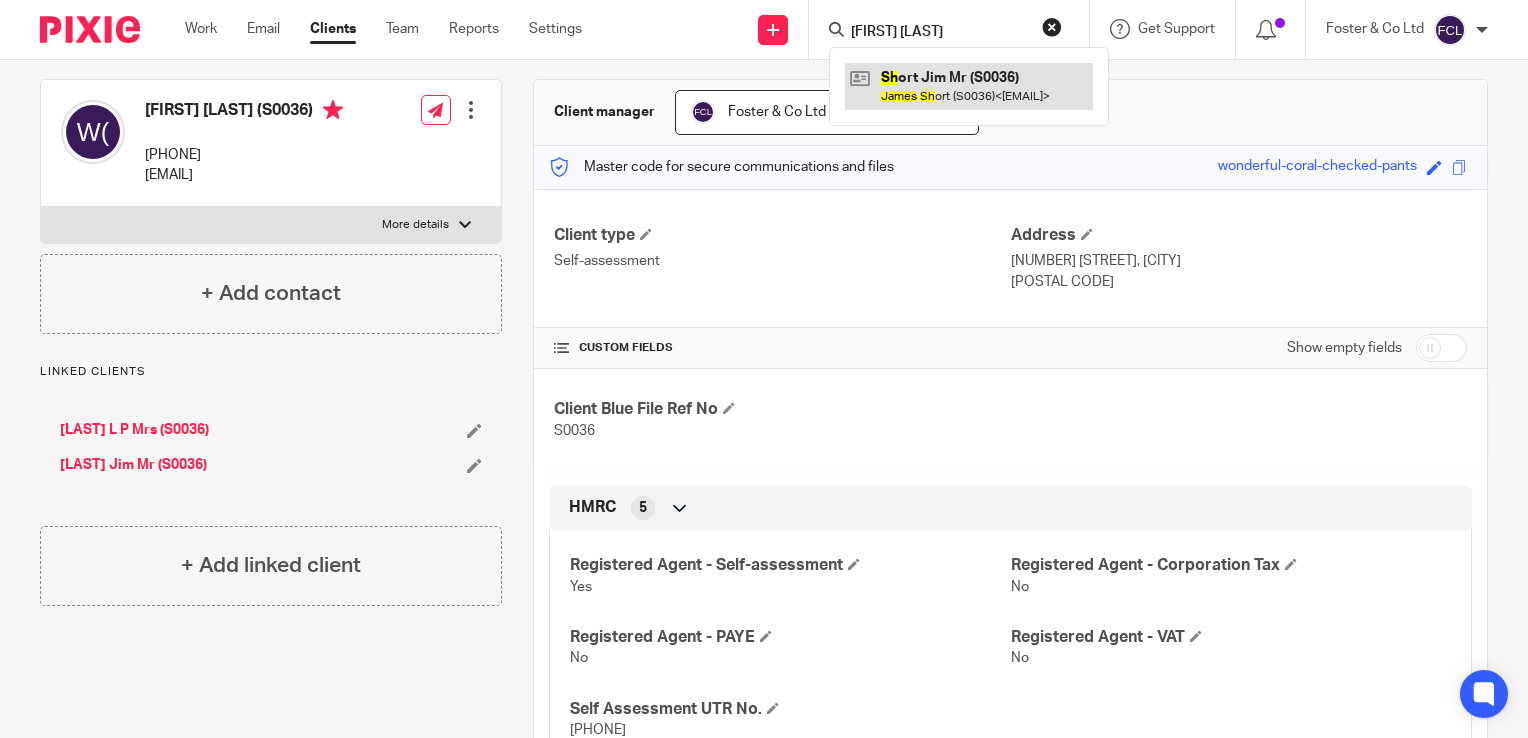 type on "James Sh" 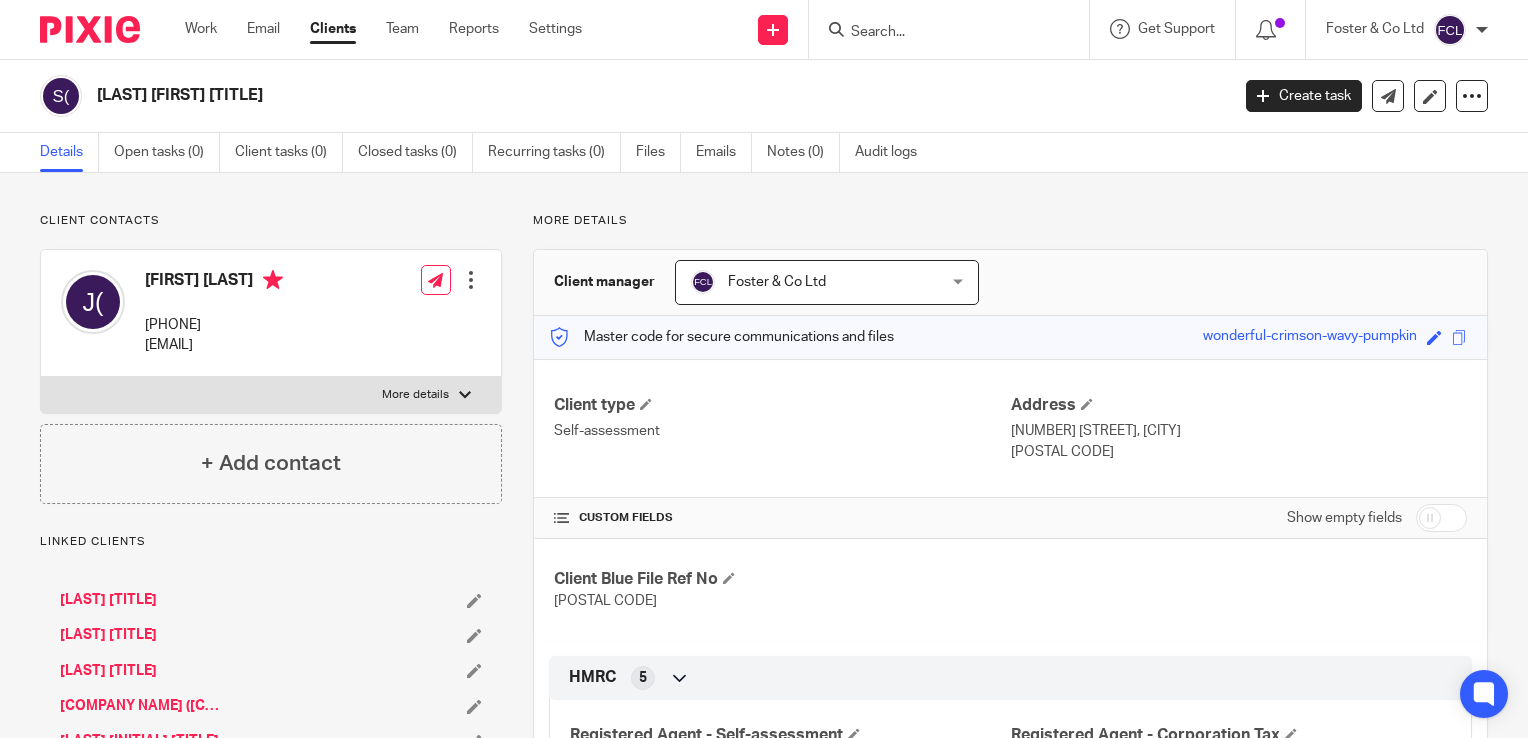 scroll, scrollTop: 0, scrollLeft: 0, axis: both 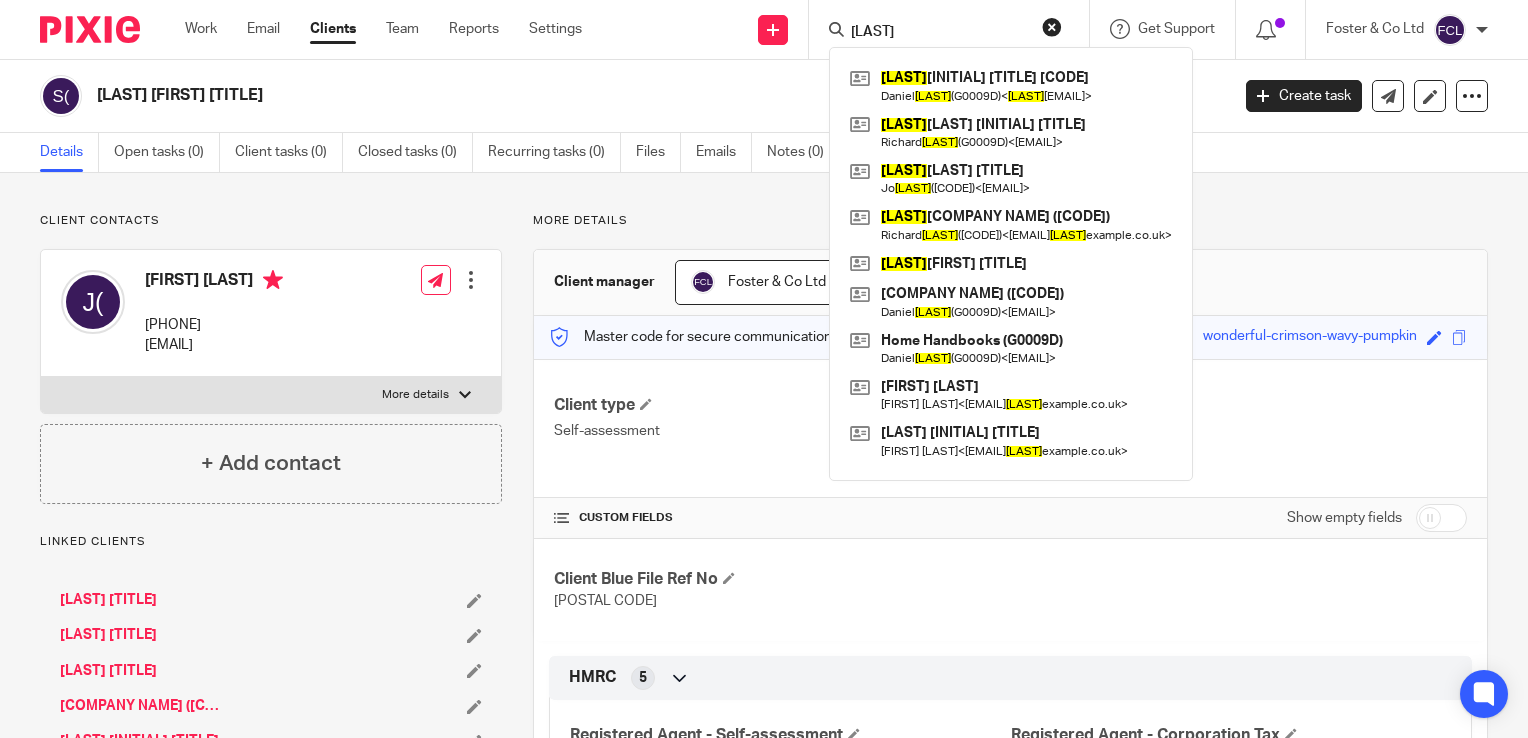 type on "Garatt" 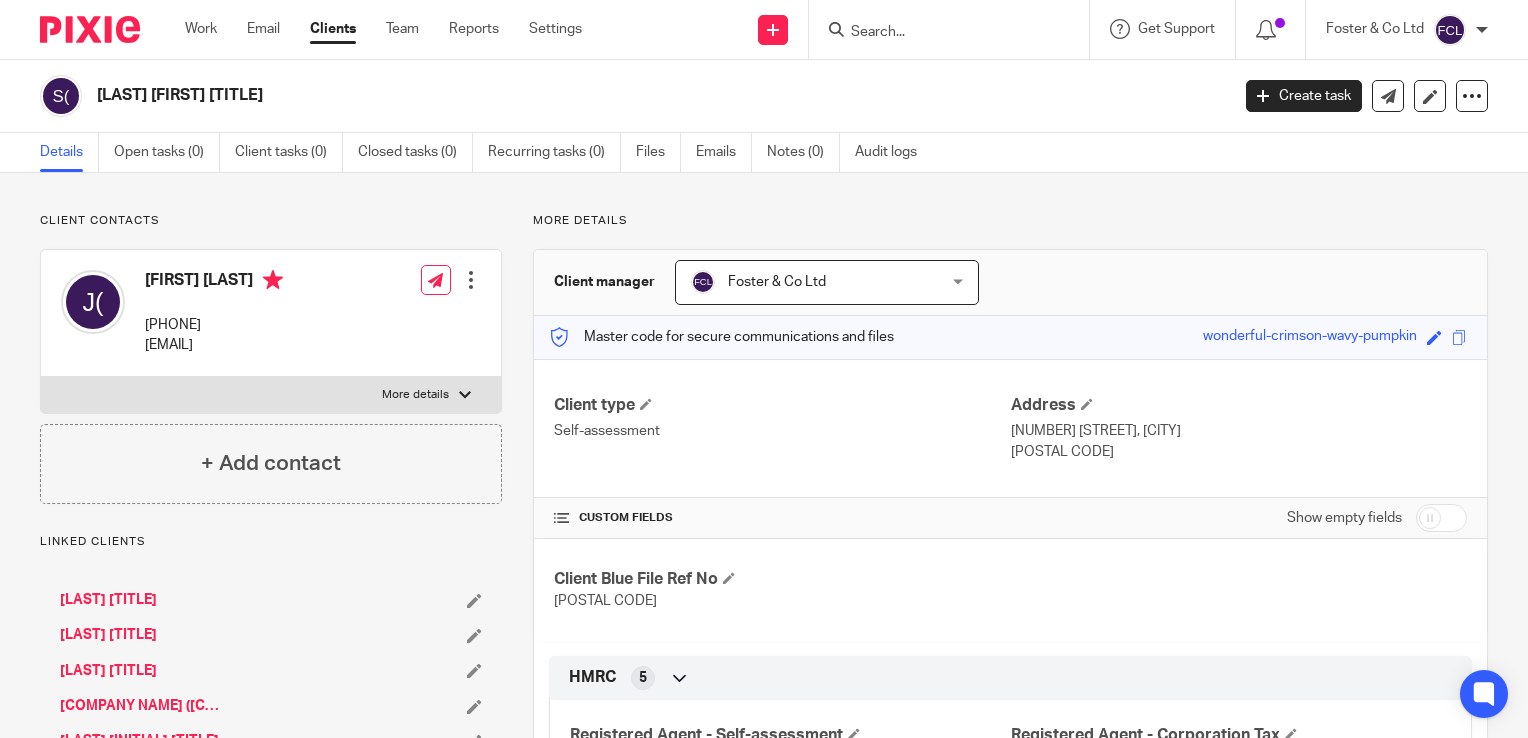 click at bounding box center [939, 33] 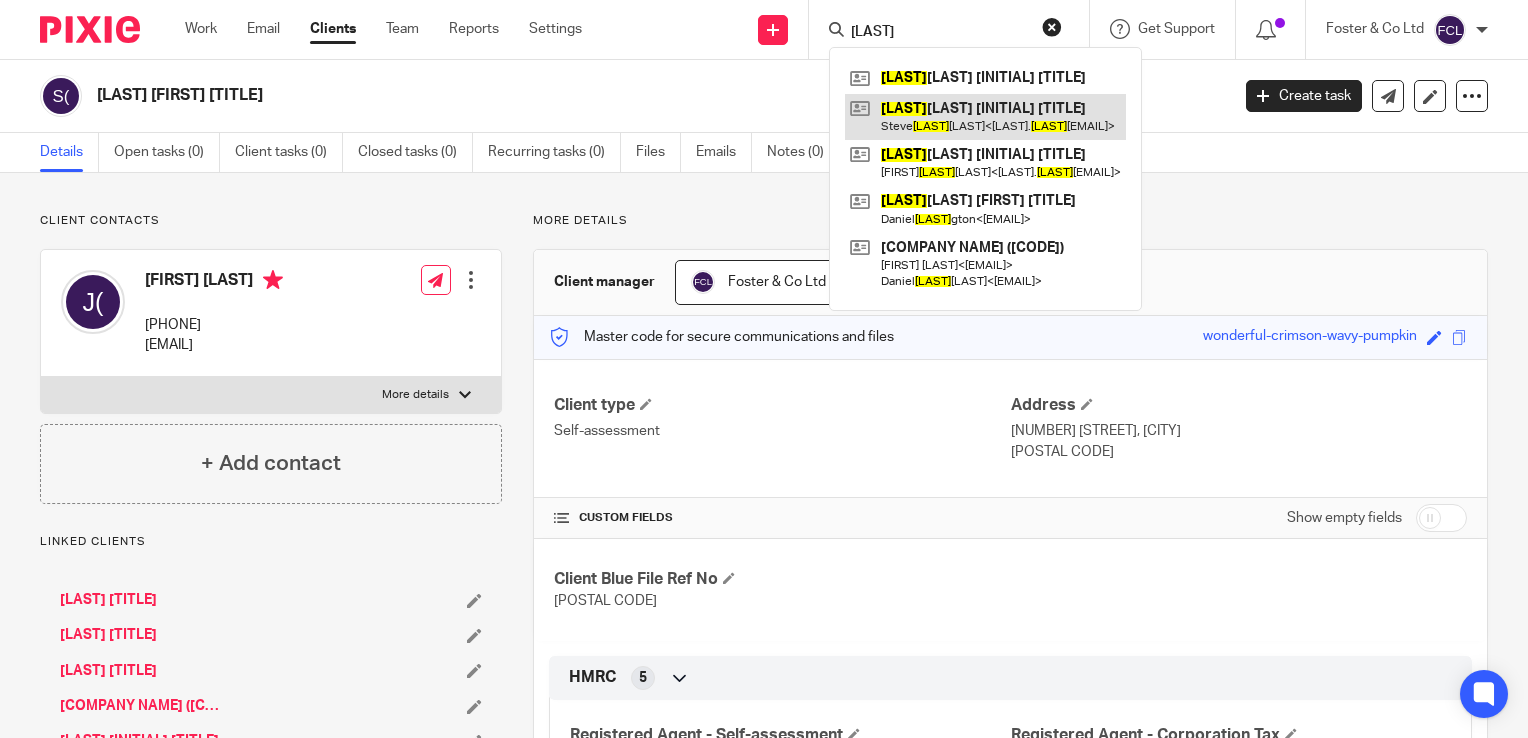 type on "Wilkin" 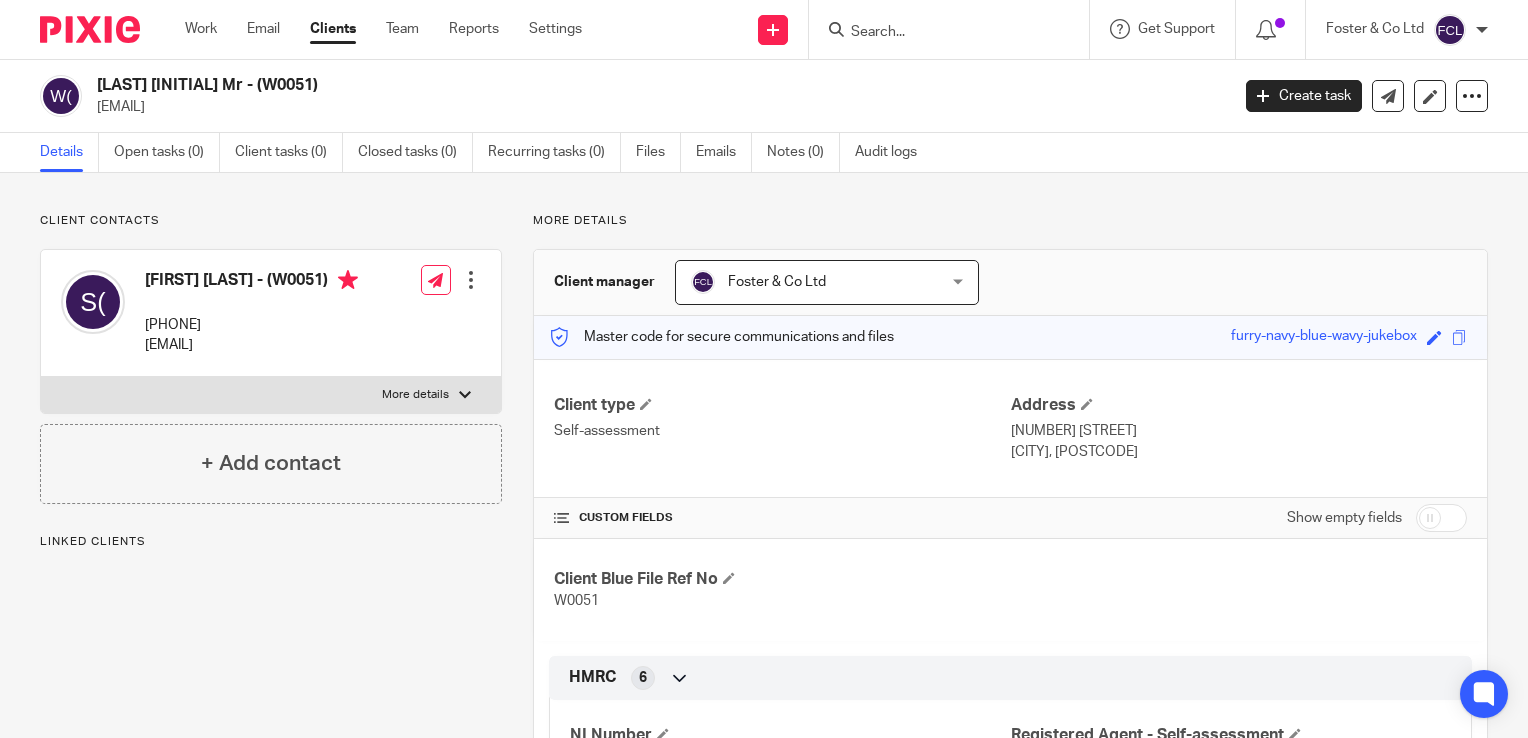 scroll, scrollTop: 0, scrollLeft: 0, axis: both 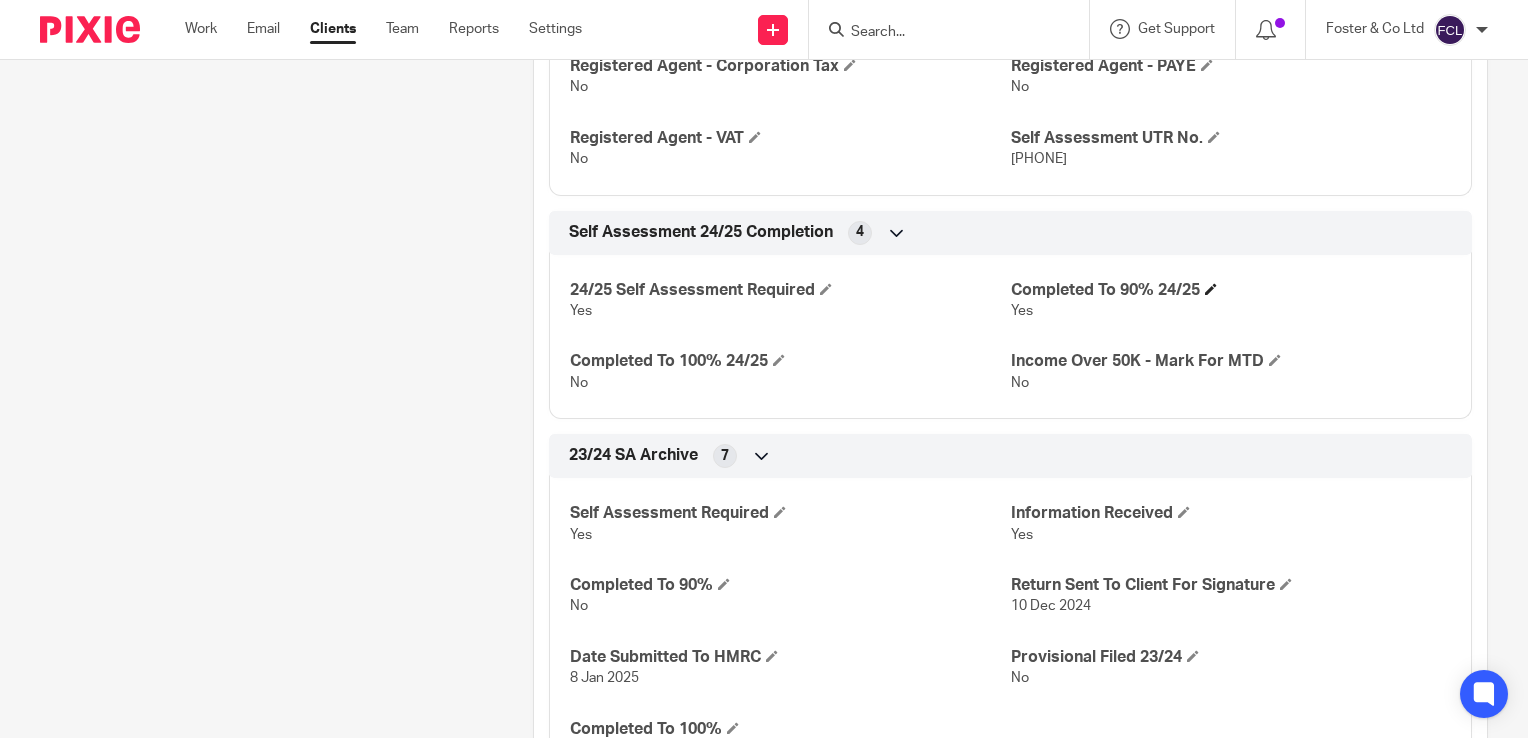click on "Completed To 90% 24/25" at bounding box center (1231, 290) 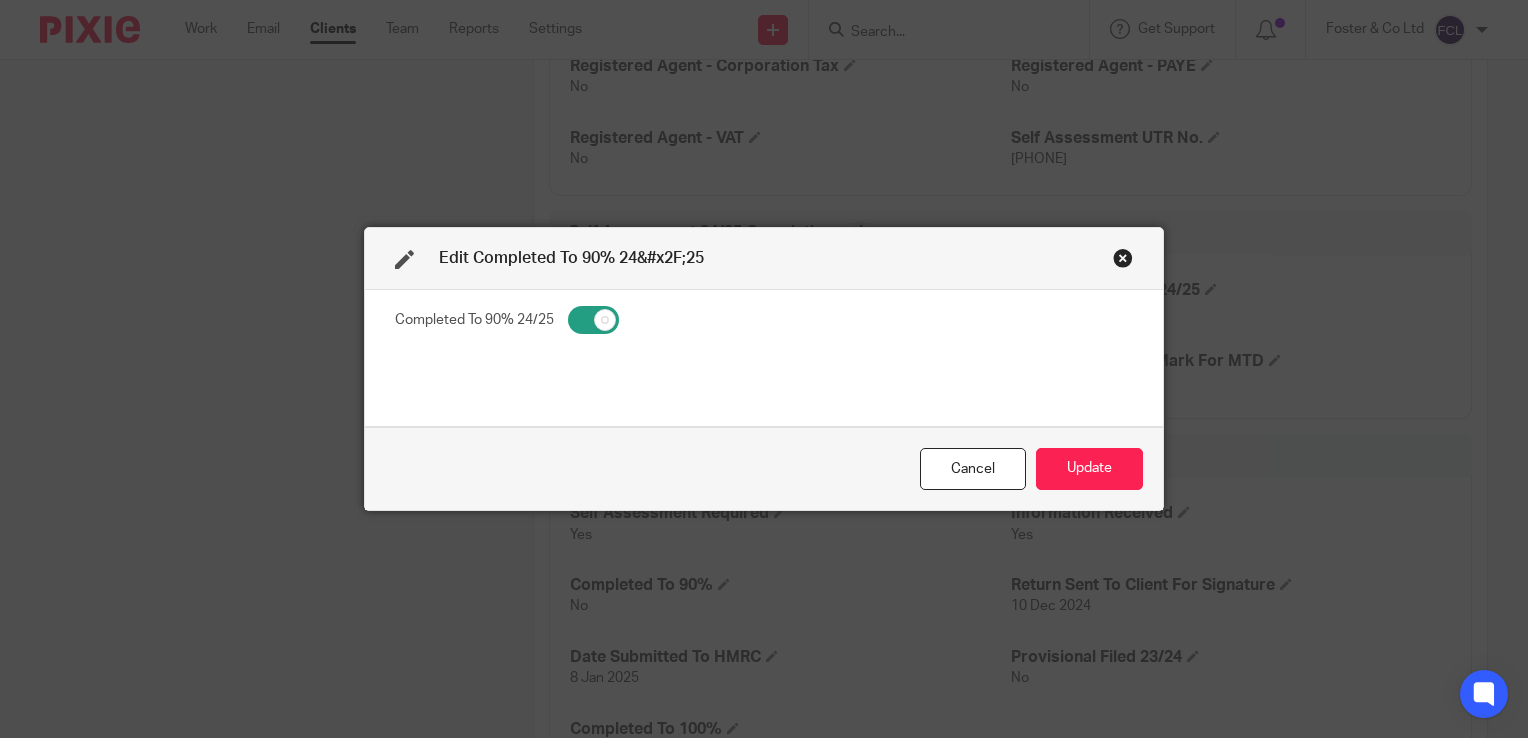 click at bounding box center (593, 320) 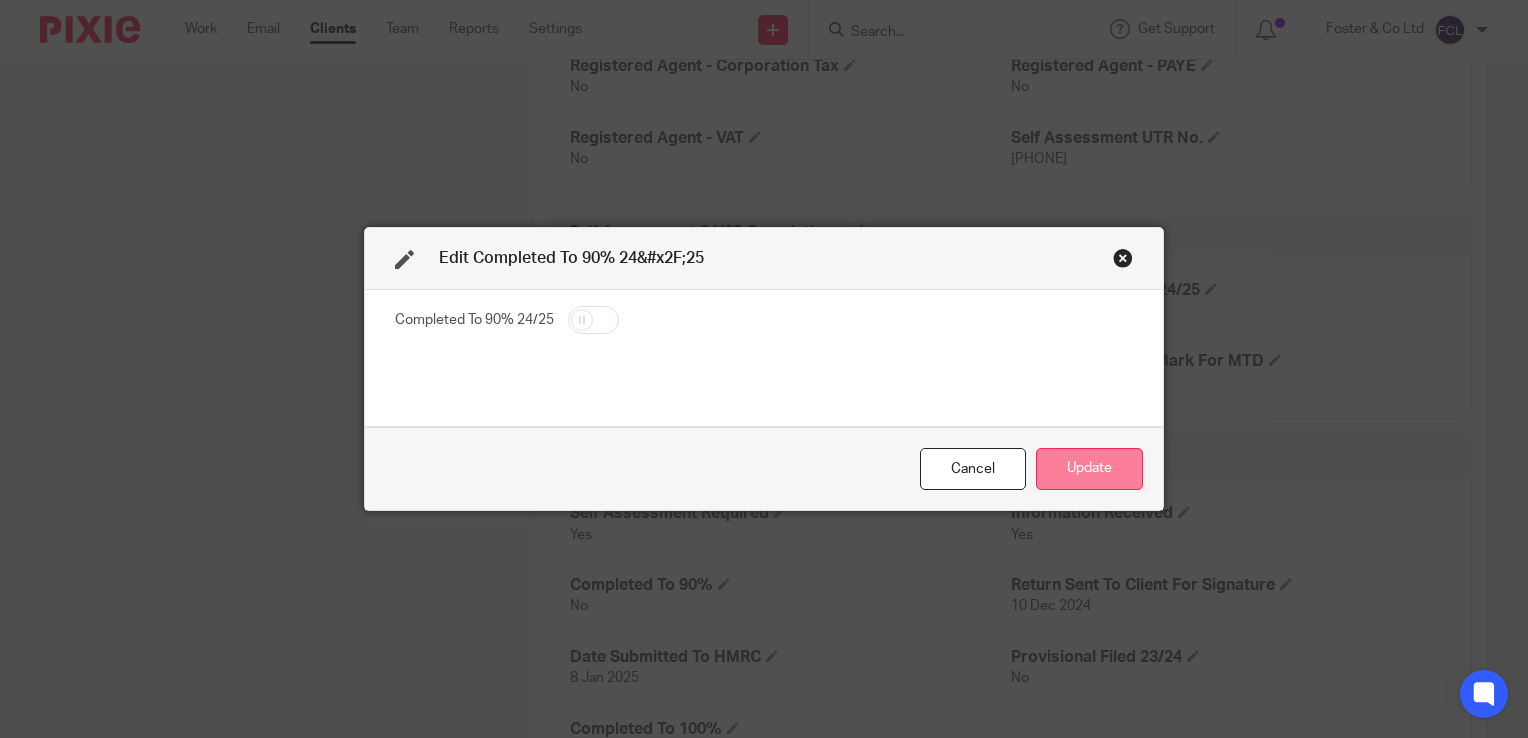 click on "Update" at bounding box center [1089, 469] 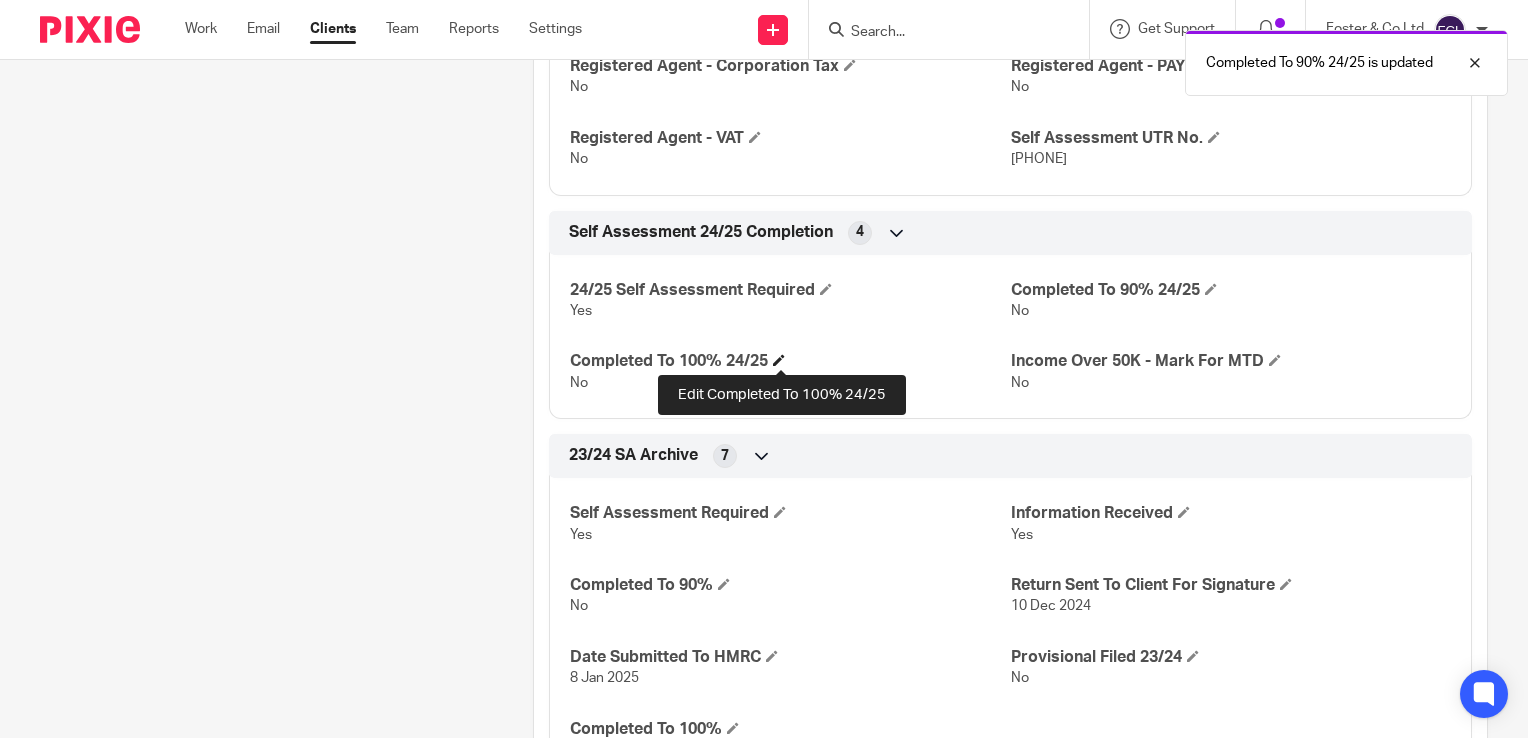 click at bounding box center [779, 360] 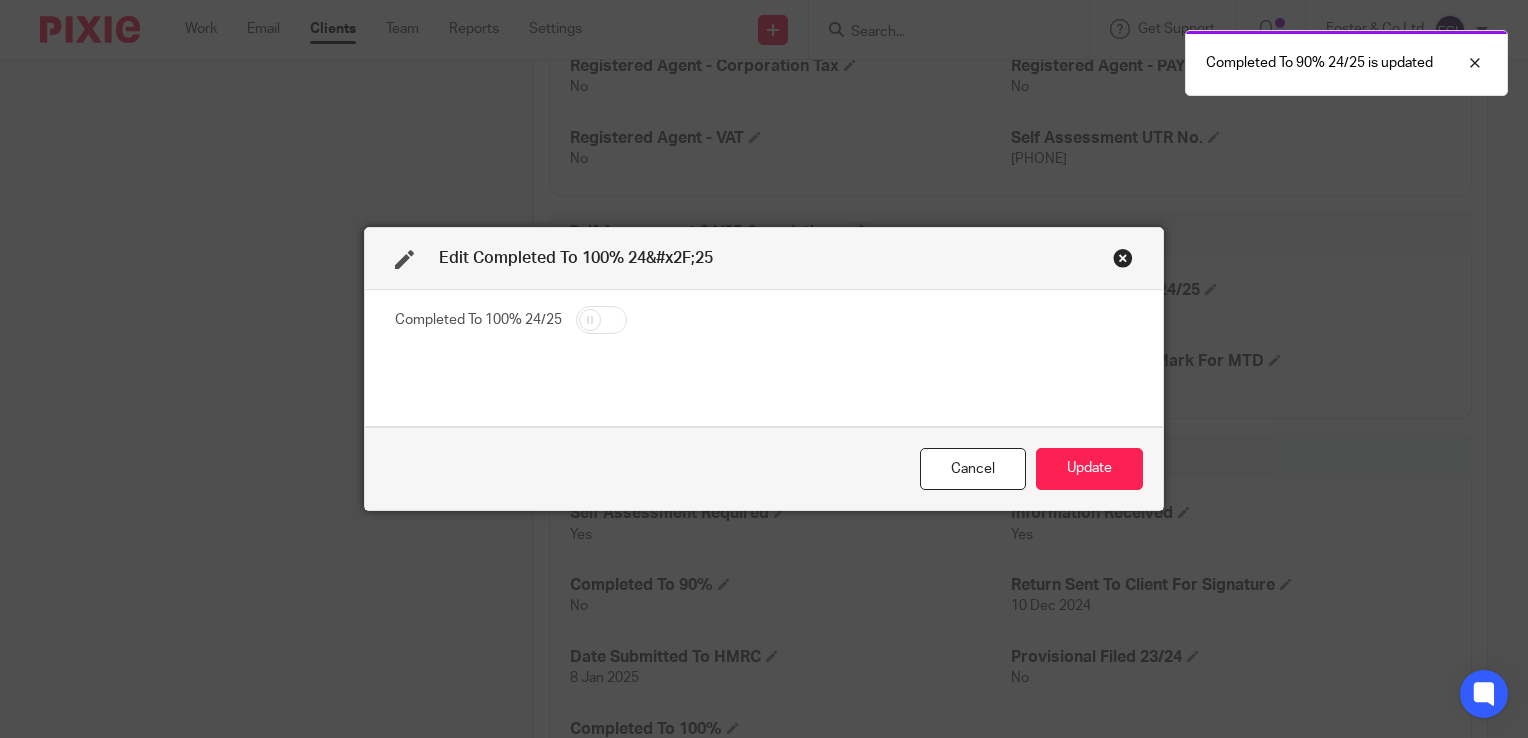click on "Completed To 100% 24/25" at bounding box center [764, 322] 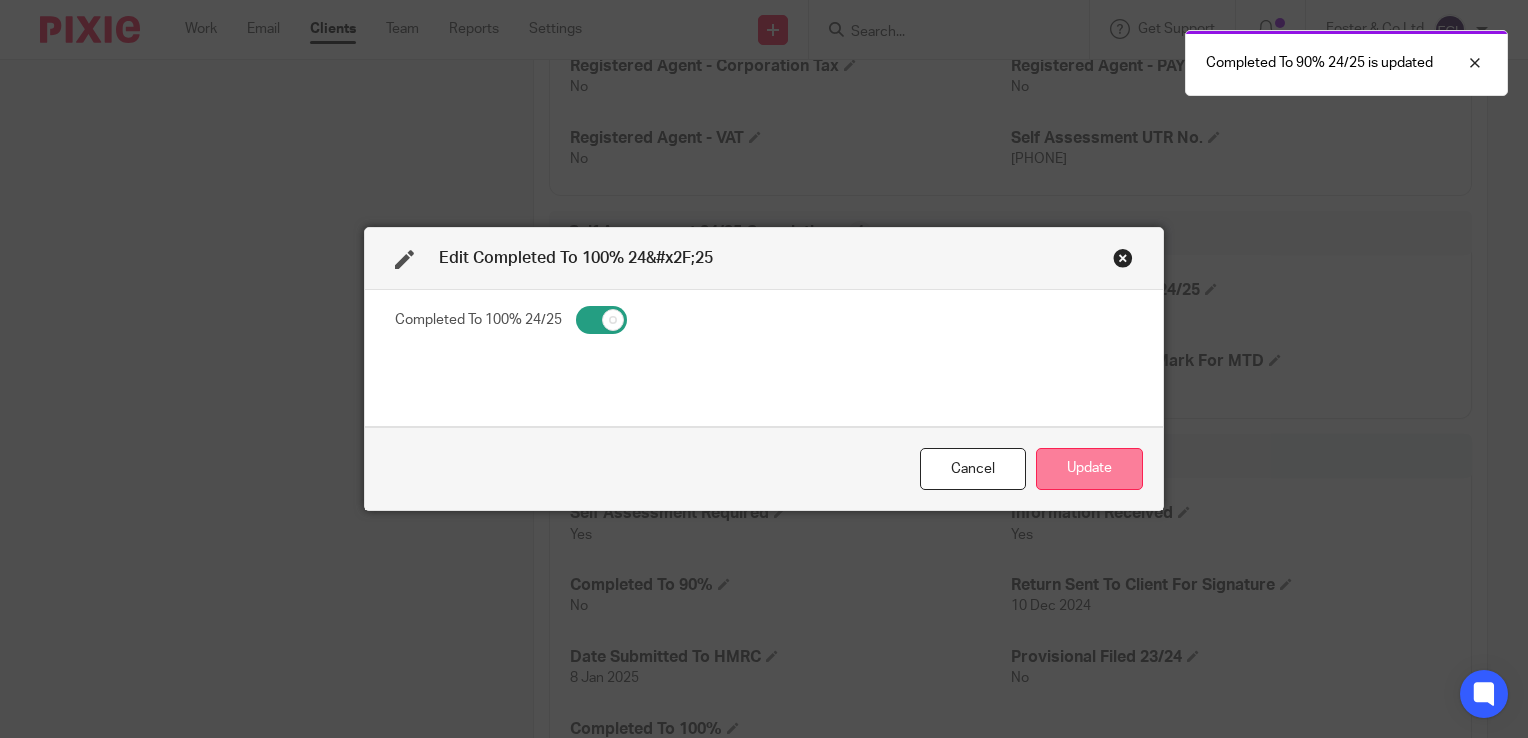 click on "Update" at bounding box center (1089, 469) 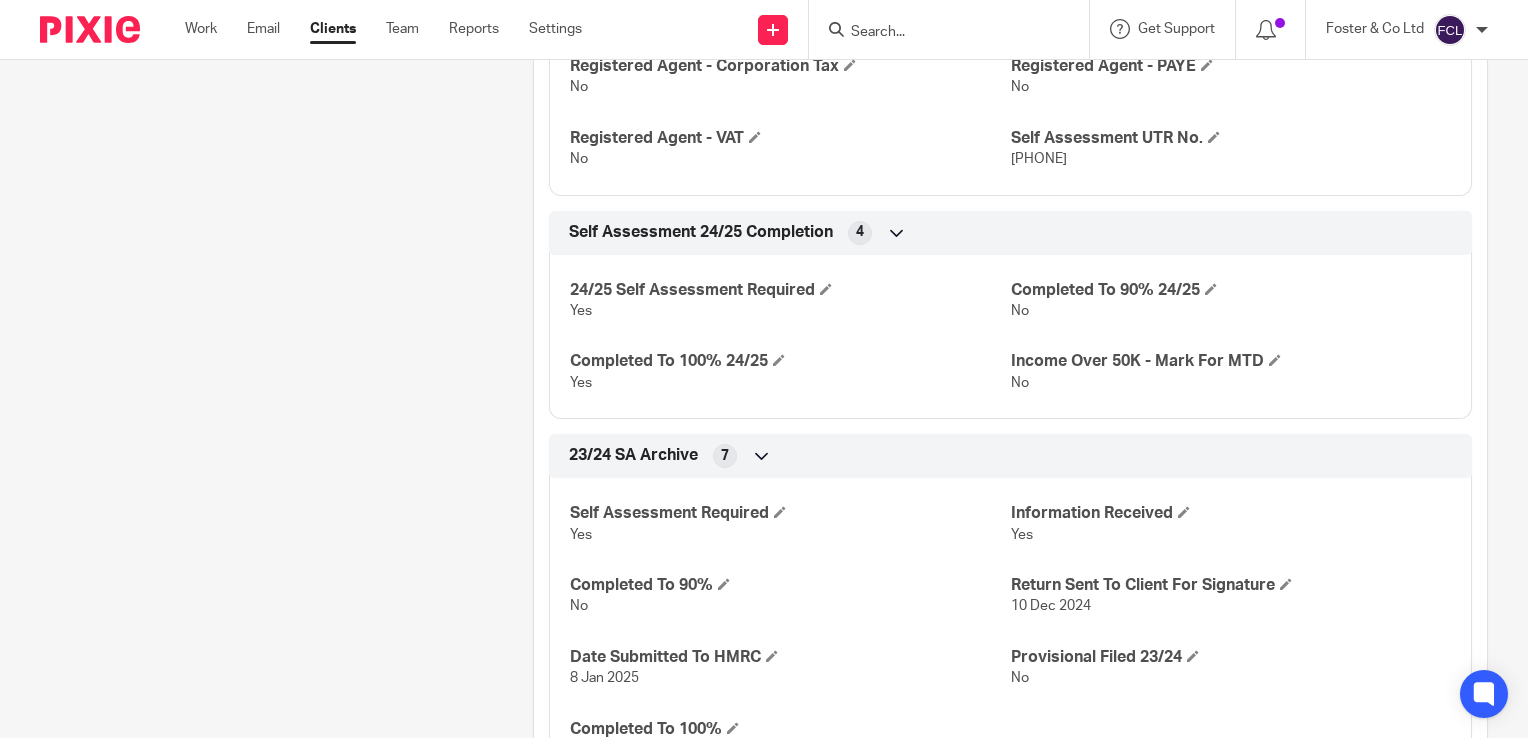click at bounding box center (939, 33) 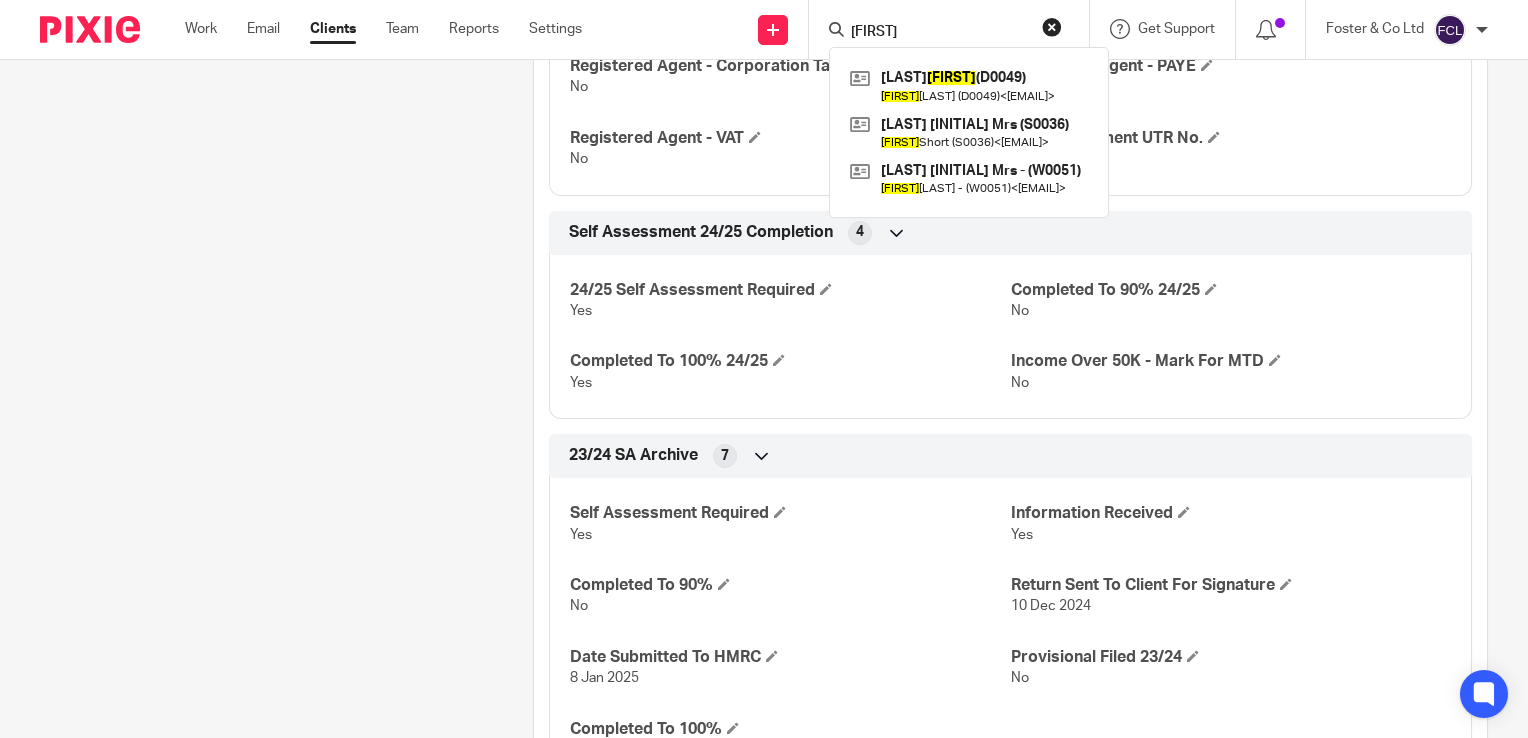 type on "[FIRST]" 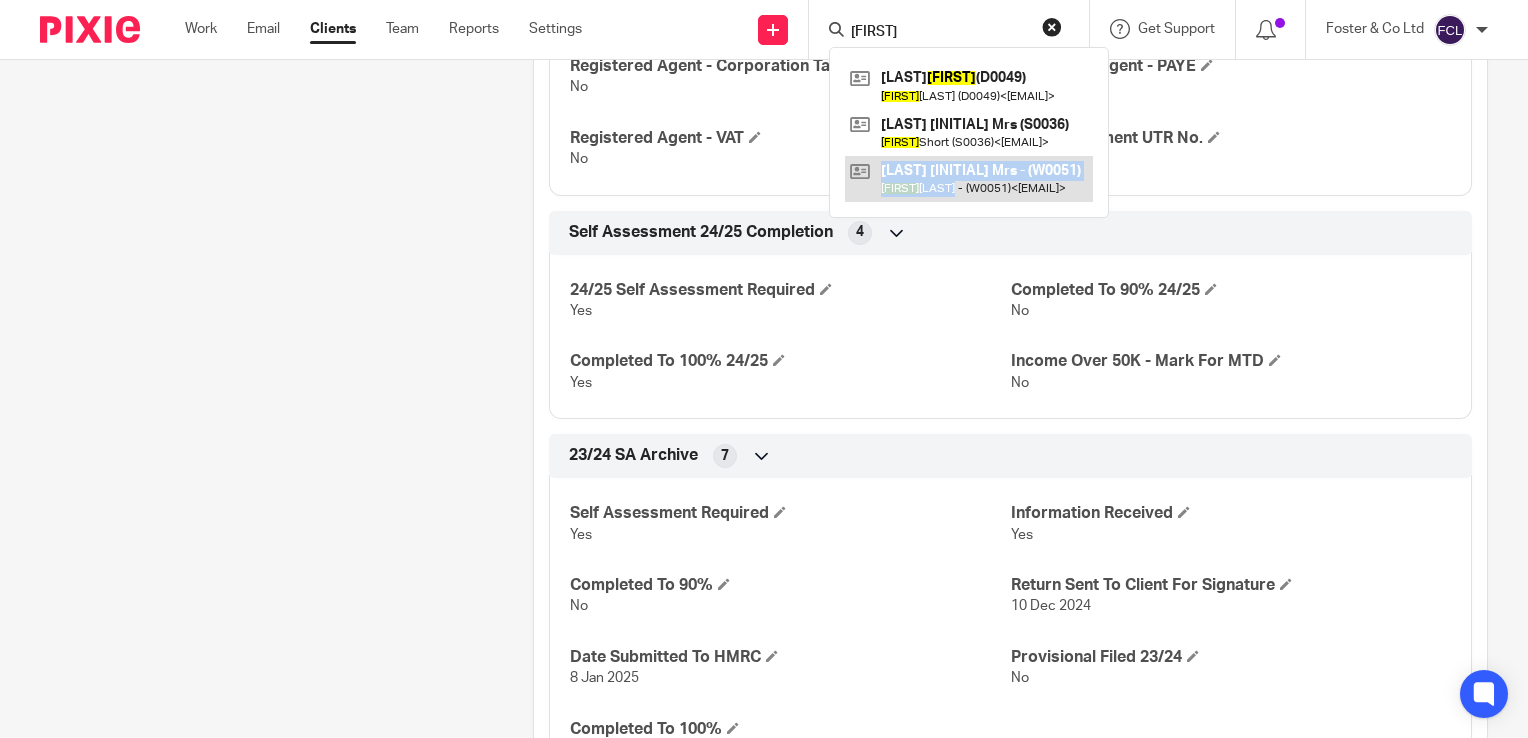 drag, startPoint x: 939, startPoint y: 205, endPoint x: 936, endPoint y: 194, distance: 11.401754 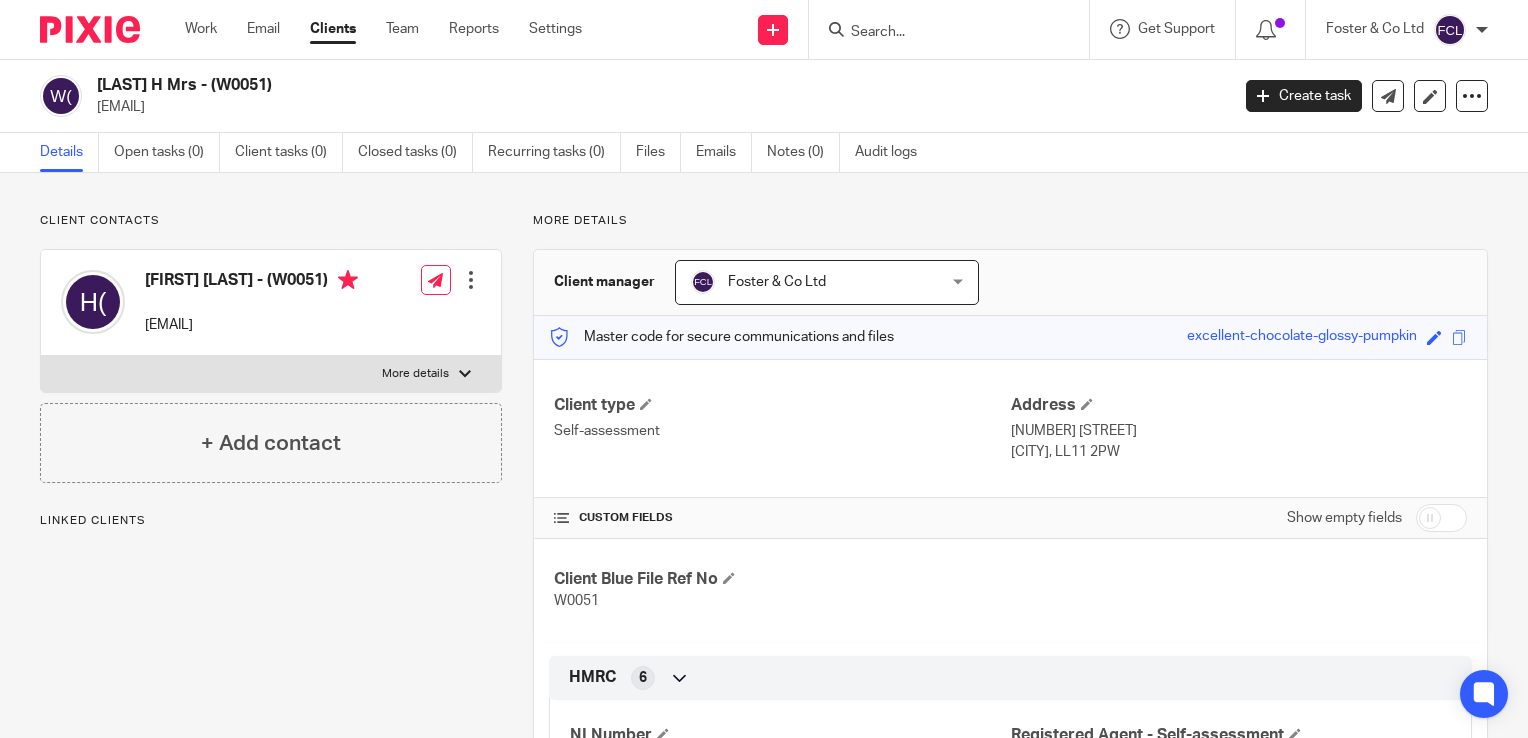 scroll, scrollTop: 0, scrollLeft: 0, axis: both 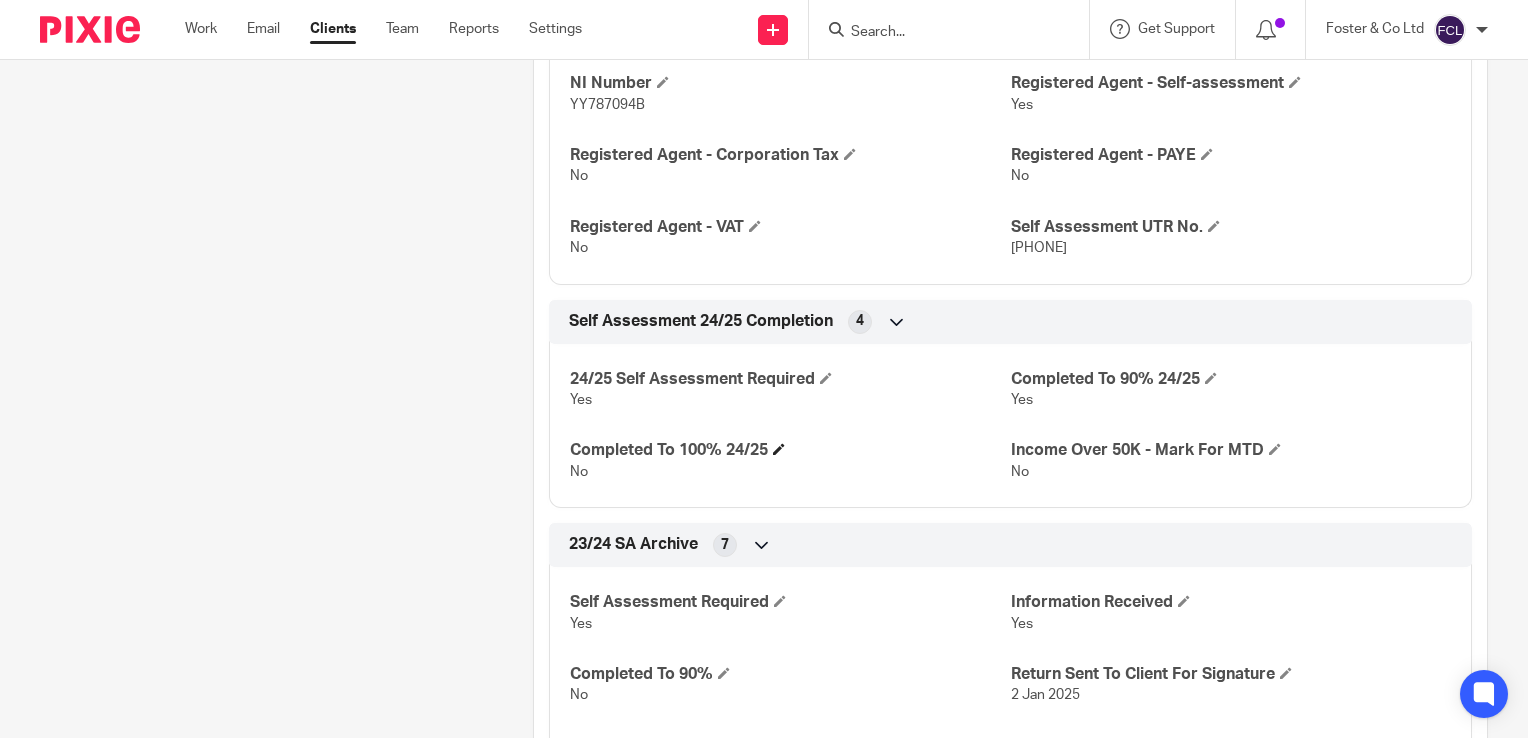 click on "Completed To 100% 24/25" at bounding box center [790, 450] 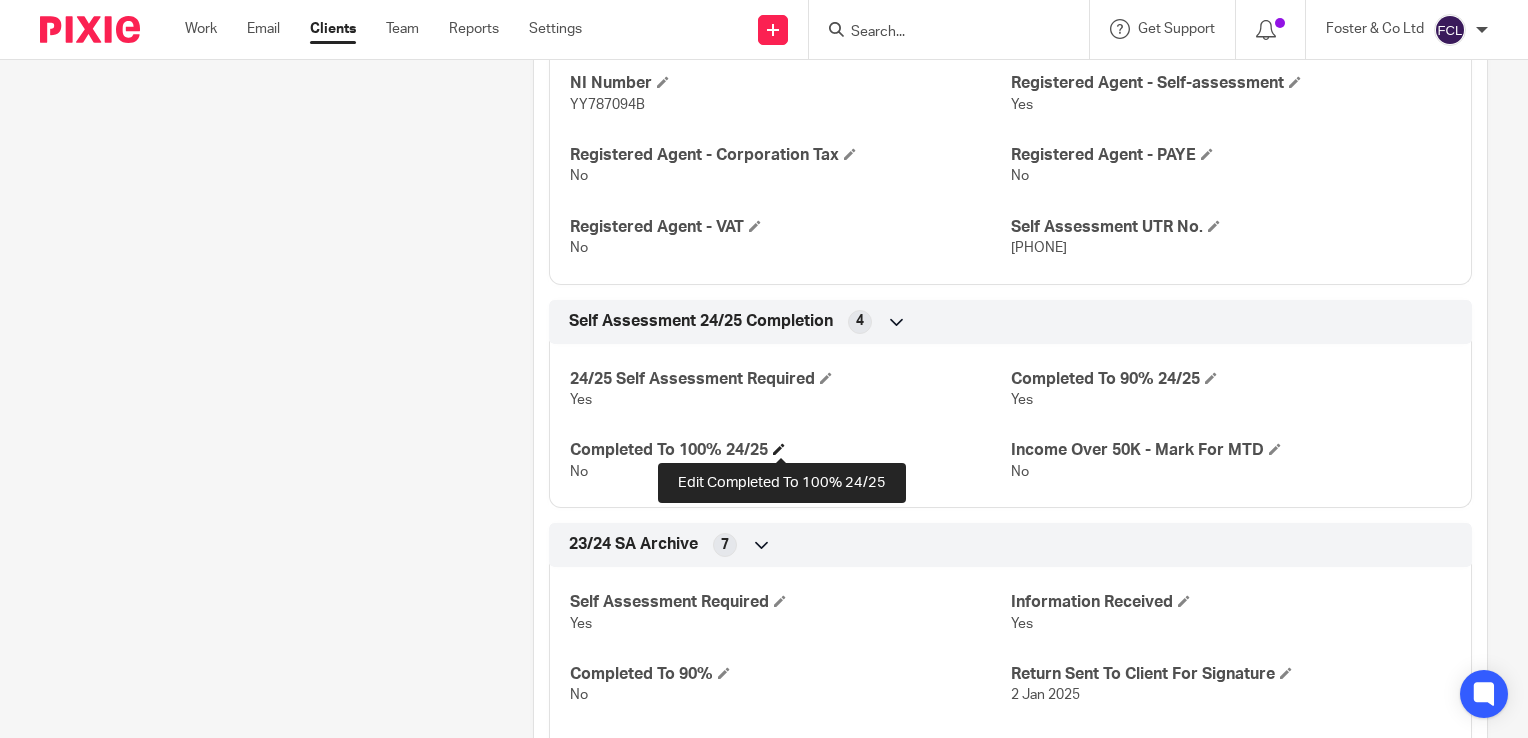 click at bounding box center [779, 449] 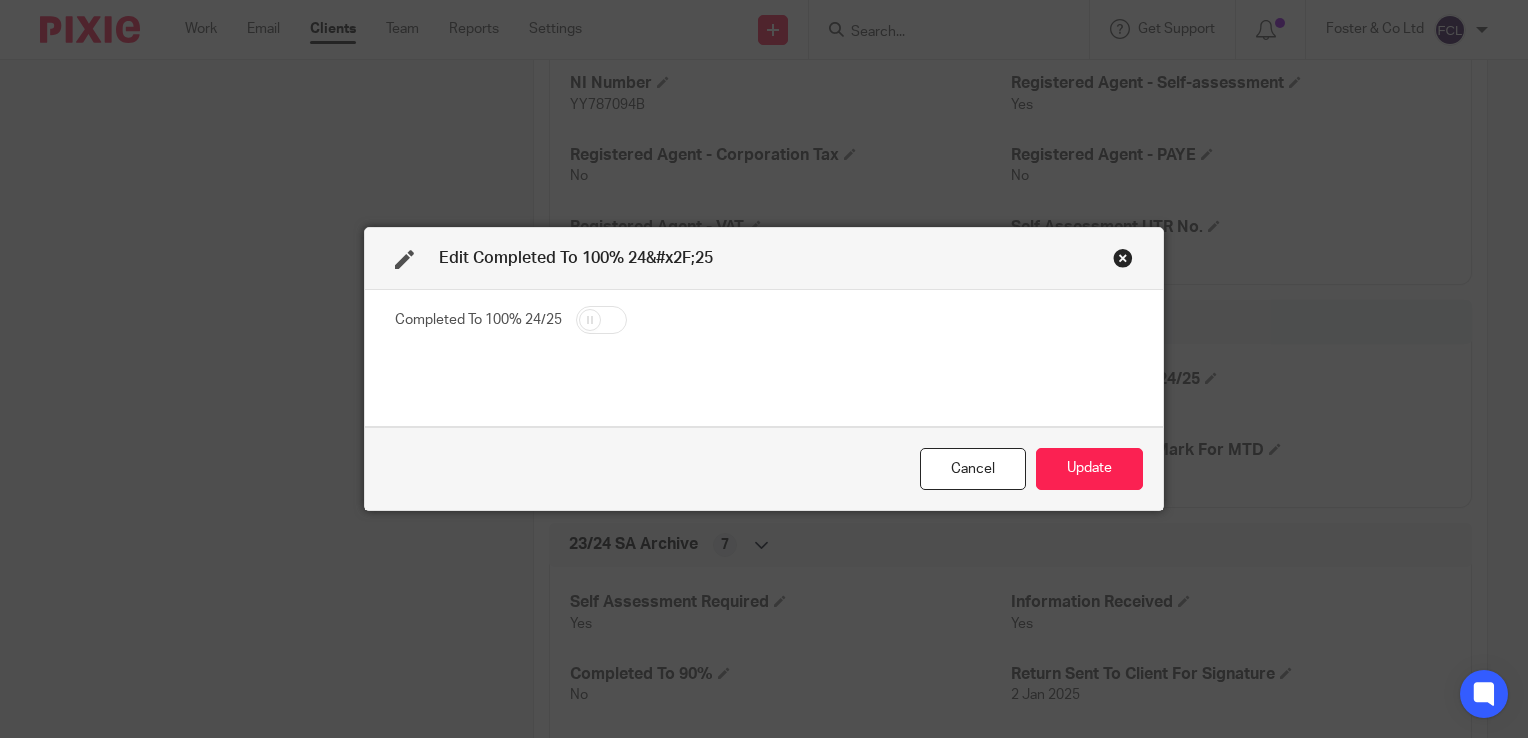 click at bounding box center (601, 320) 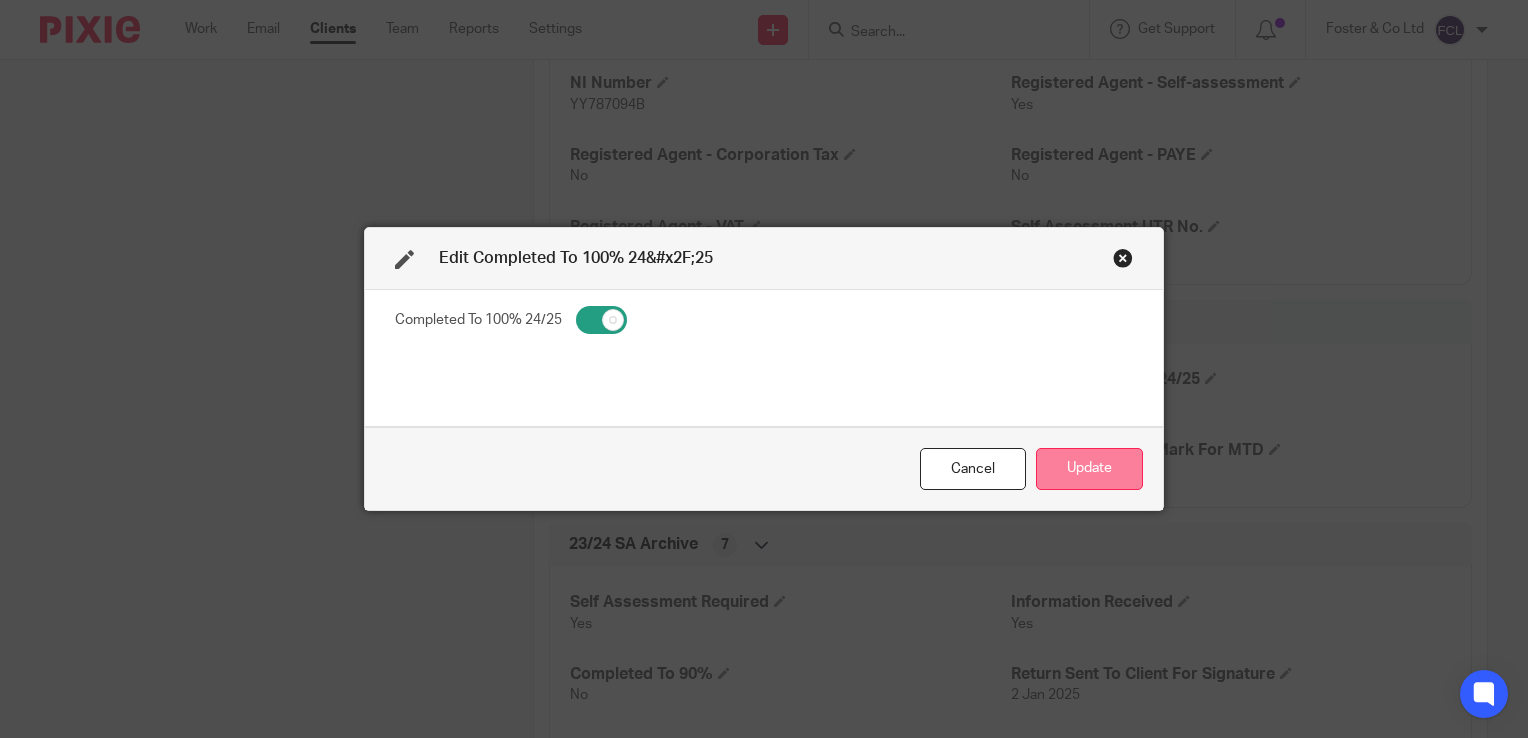 click on "Update" at bounding box center (1089, 469) 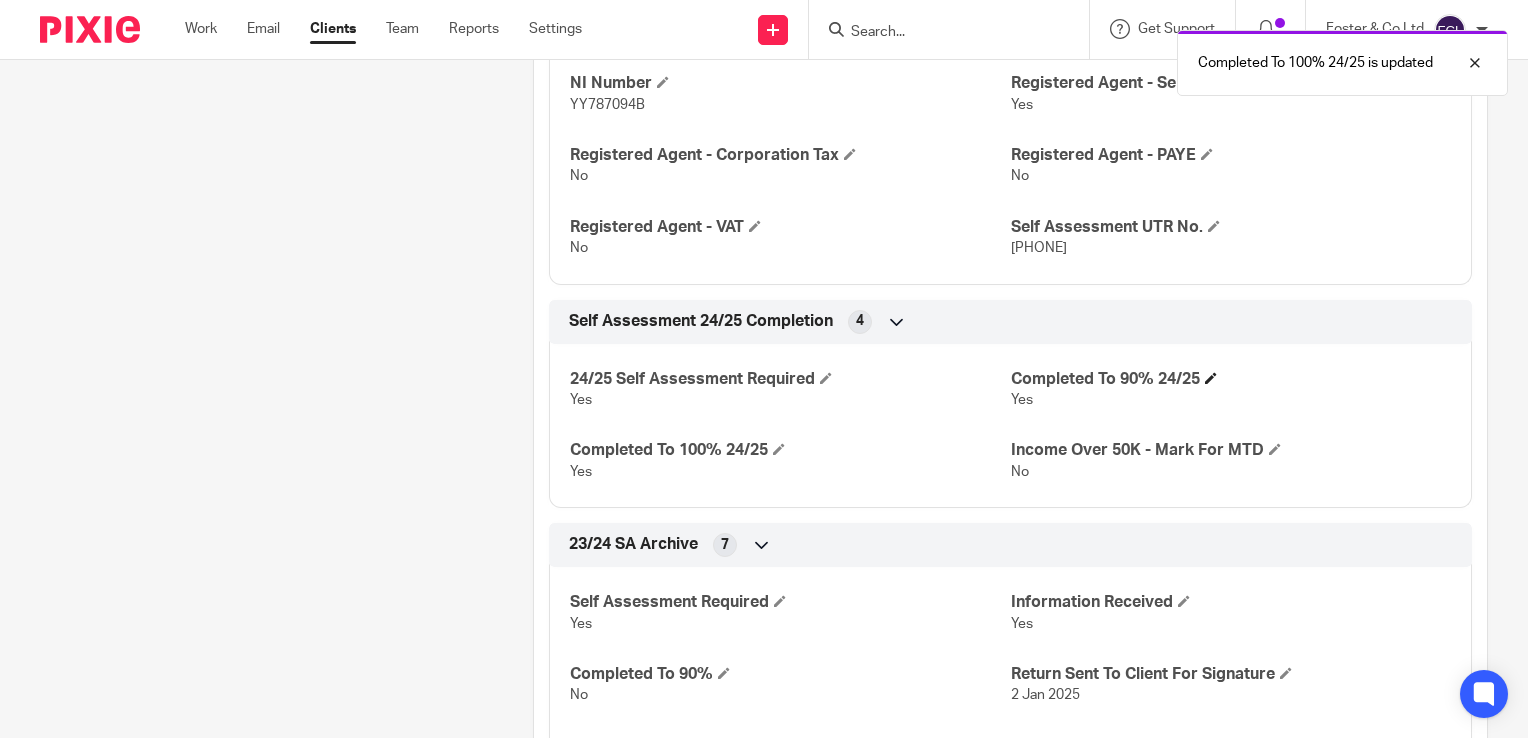 click on "Completed To 90% 24/25" at bounding box center (1231, 379) 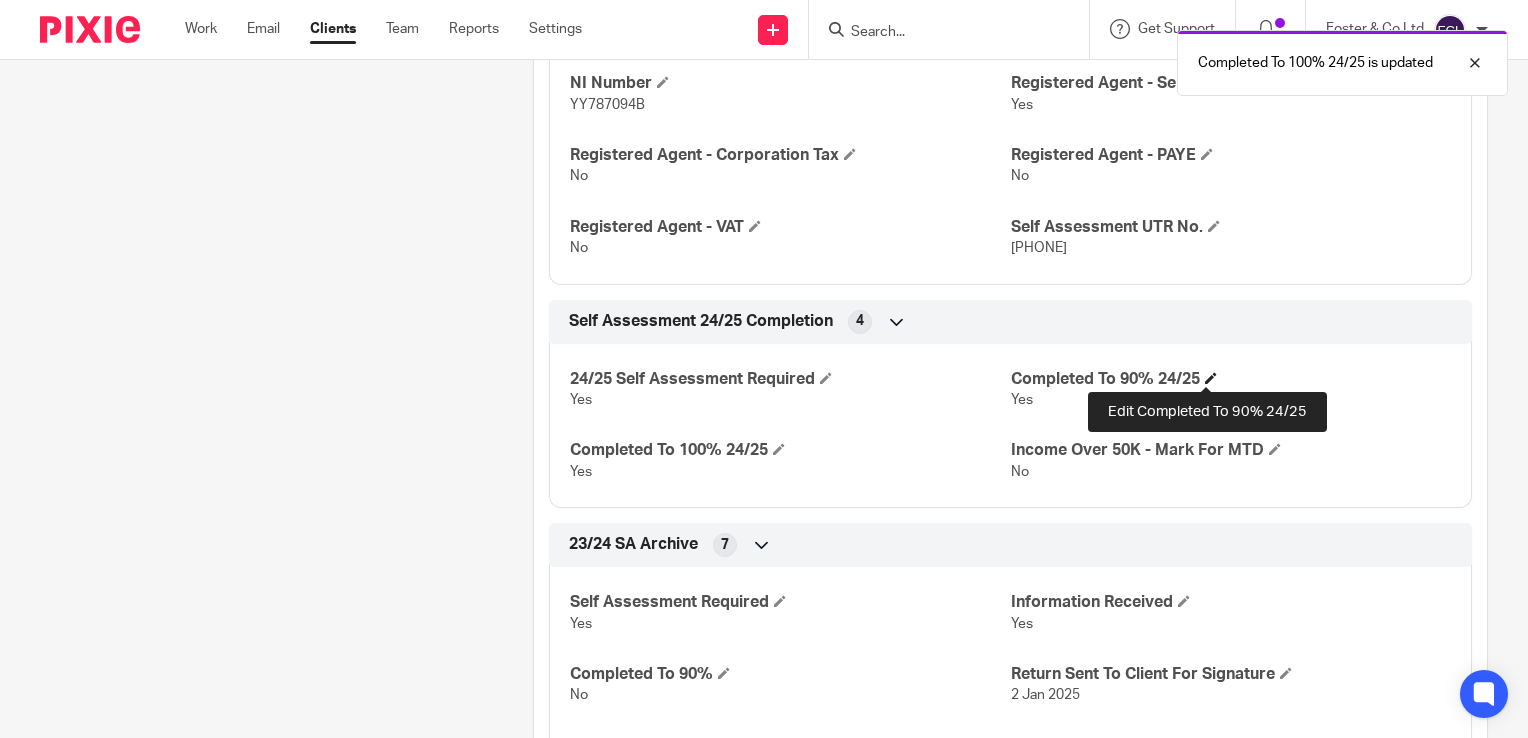 click at bounding box center [1211, 378] 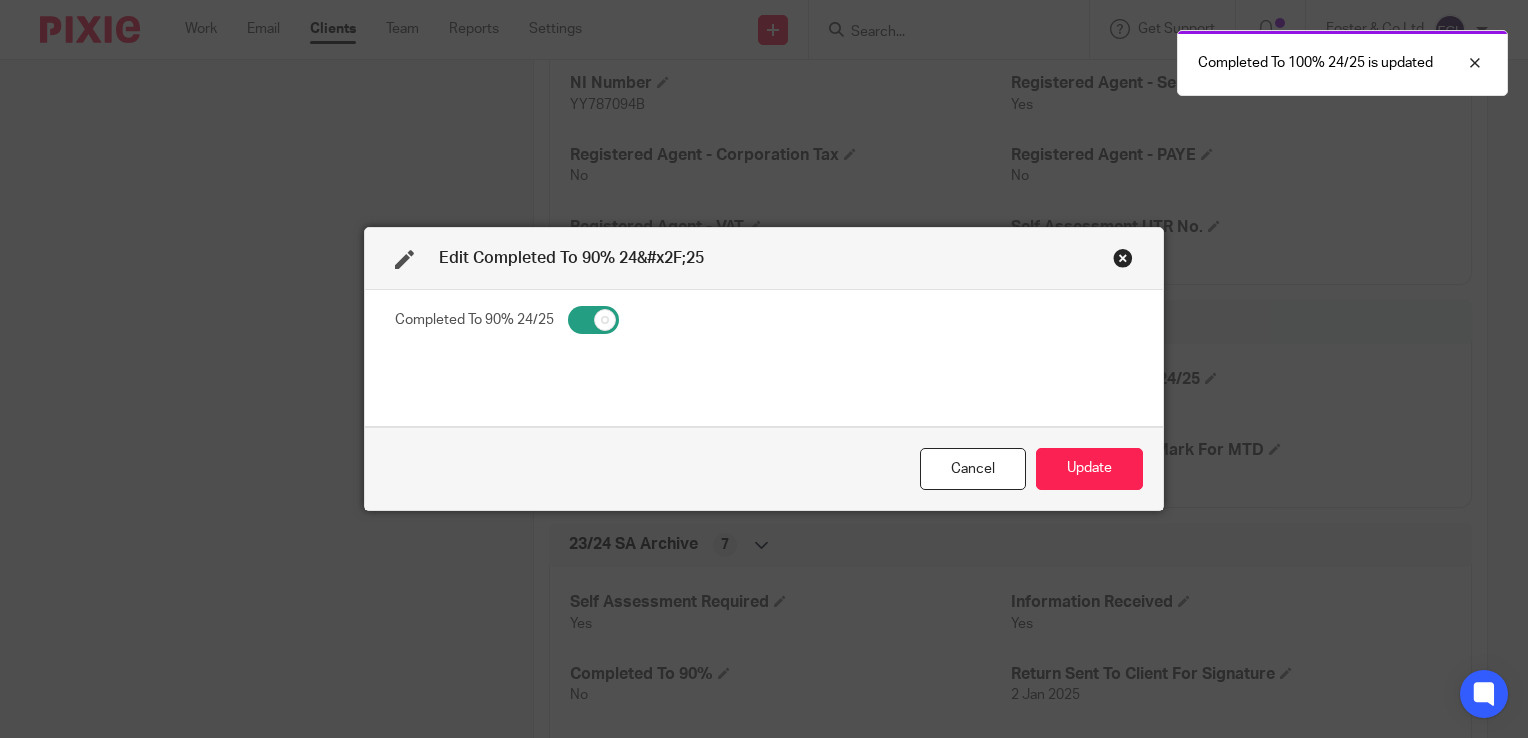 click at bounding box center [593, 320] 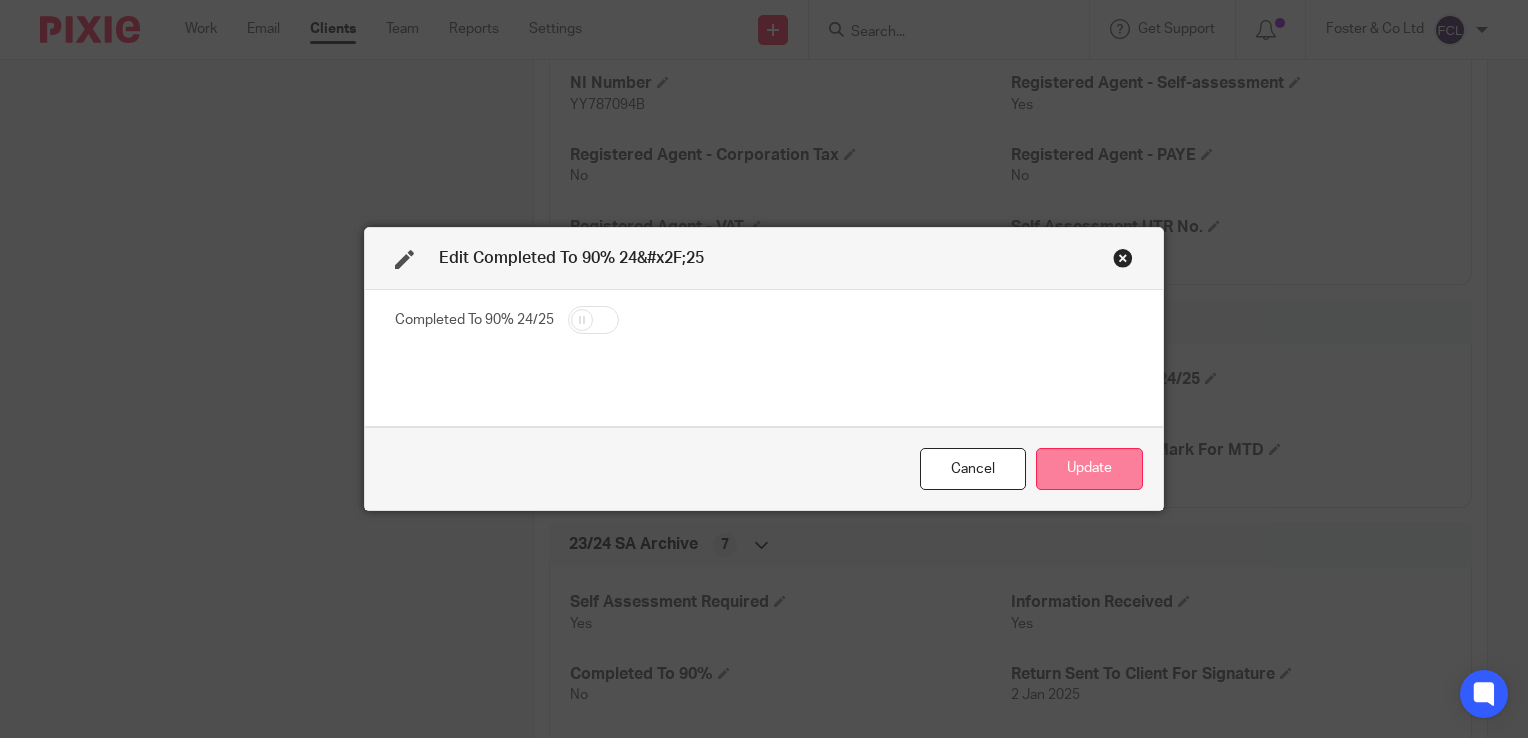 click on "Update" at bounding box center (1089, 469) 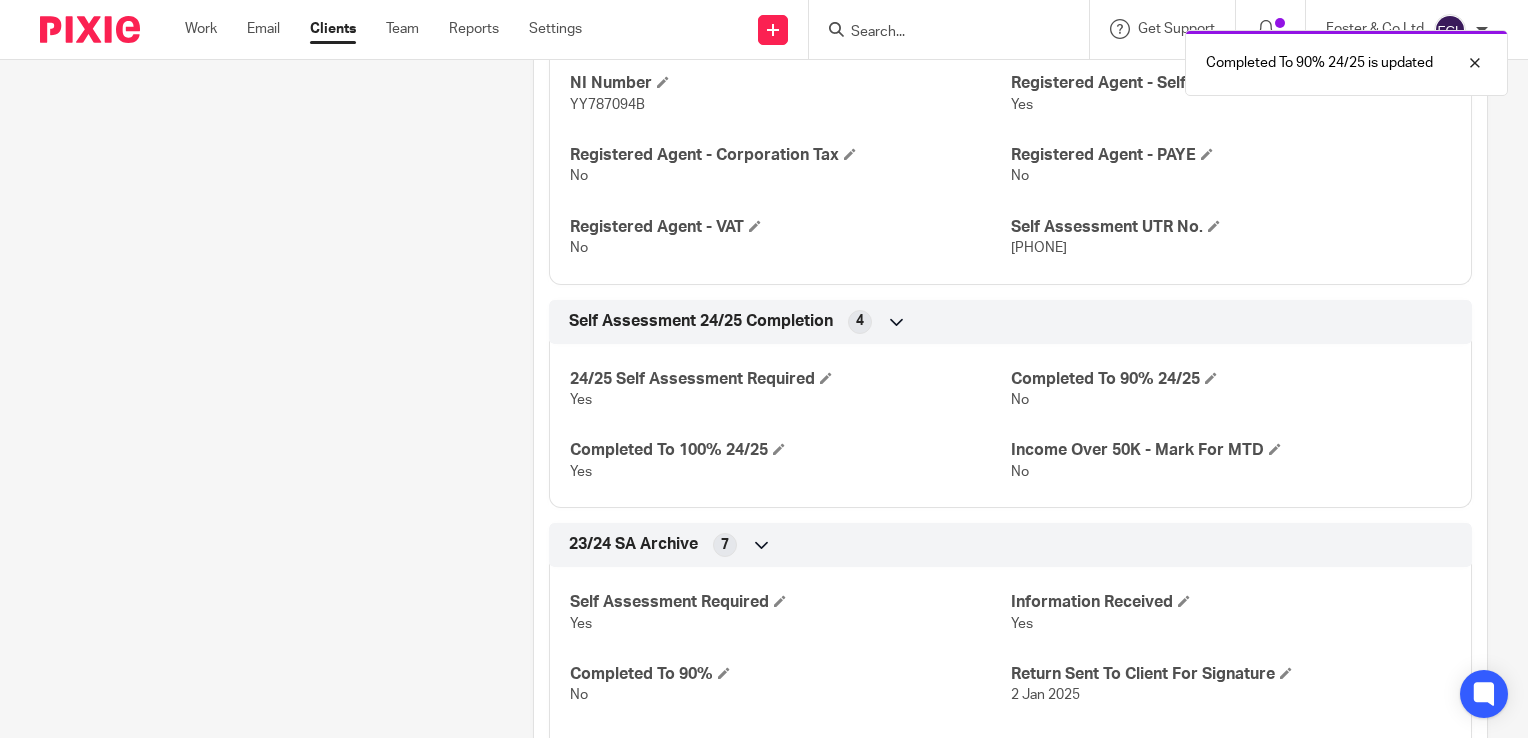 click on "Completed To 90% 24/25 is updated" at bounding box center [1136, 58] 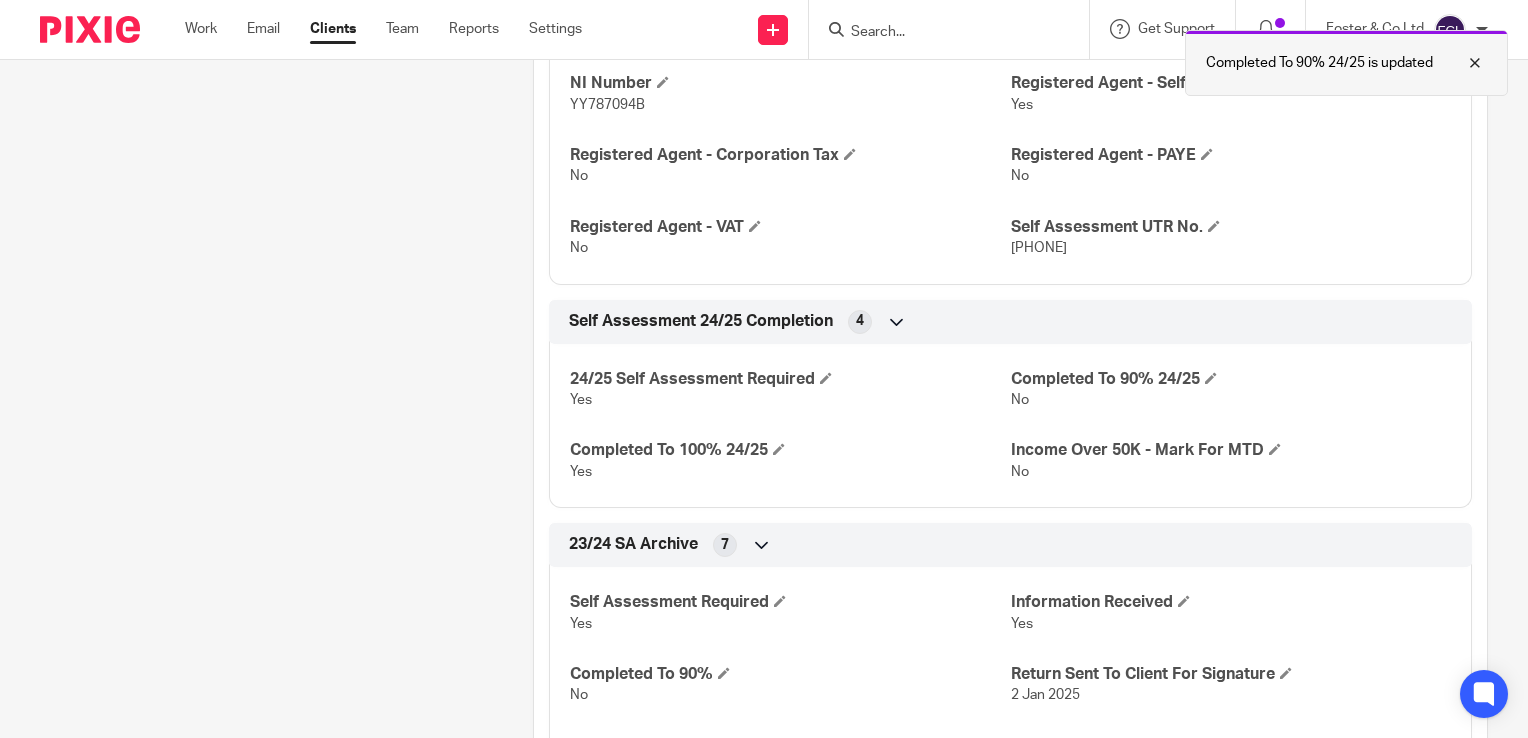 click at bounding box center [1460, 63] 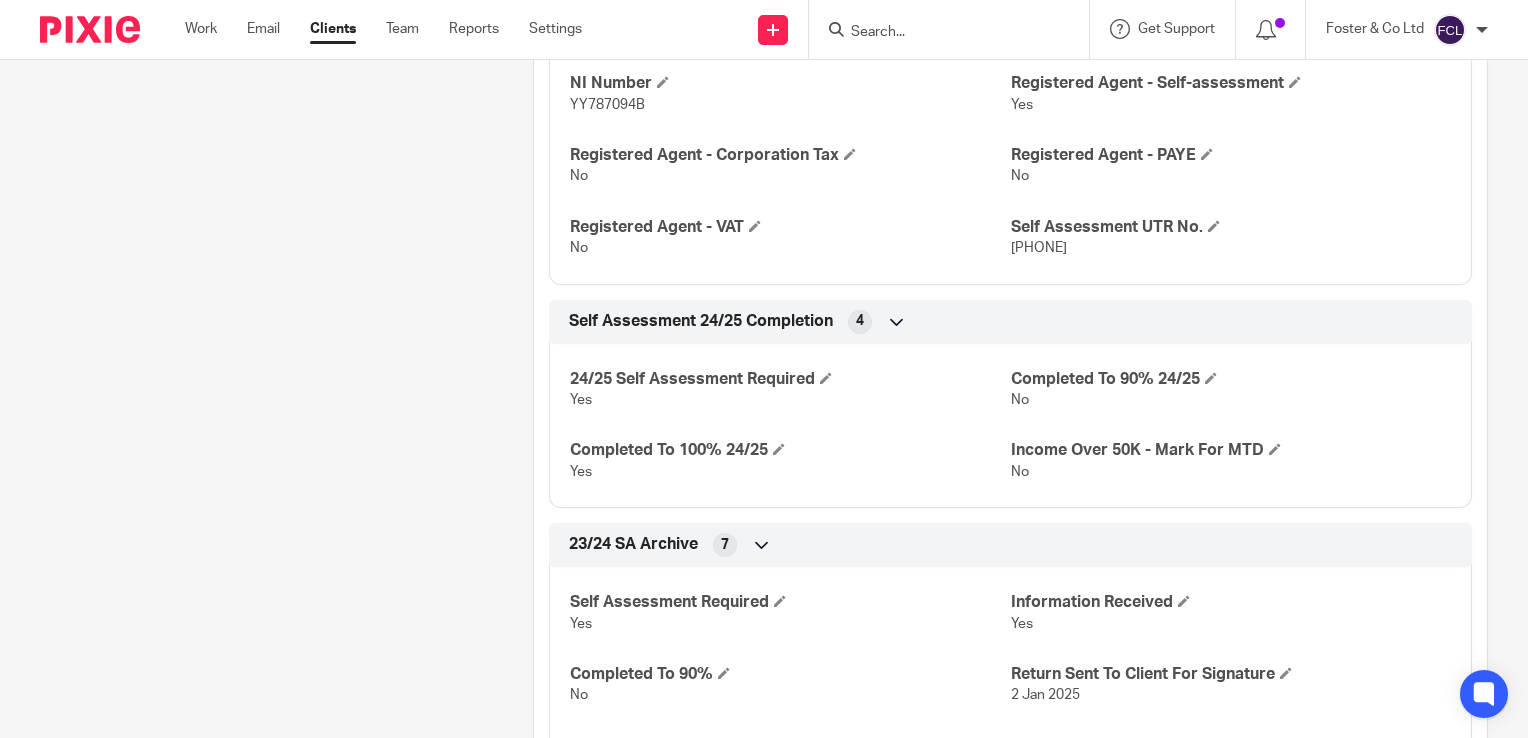 click at bounding box center (949, 29) 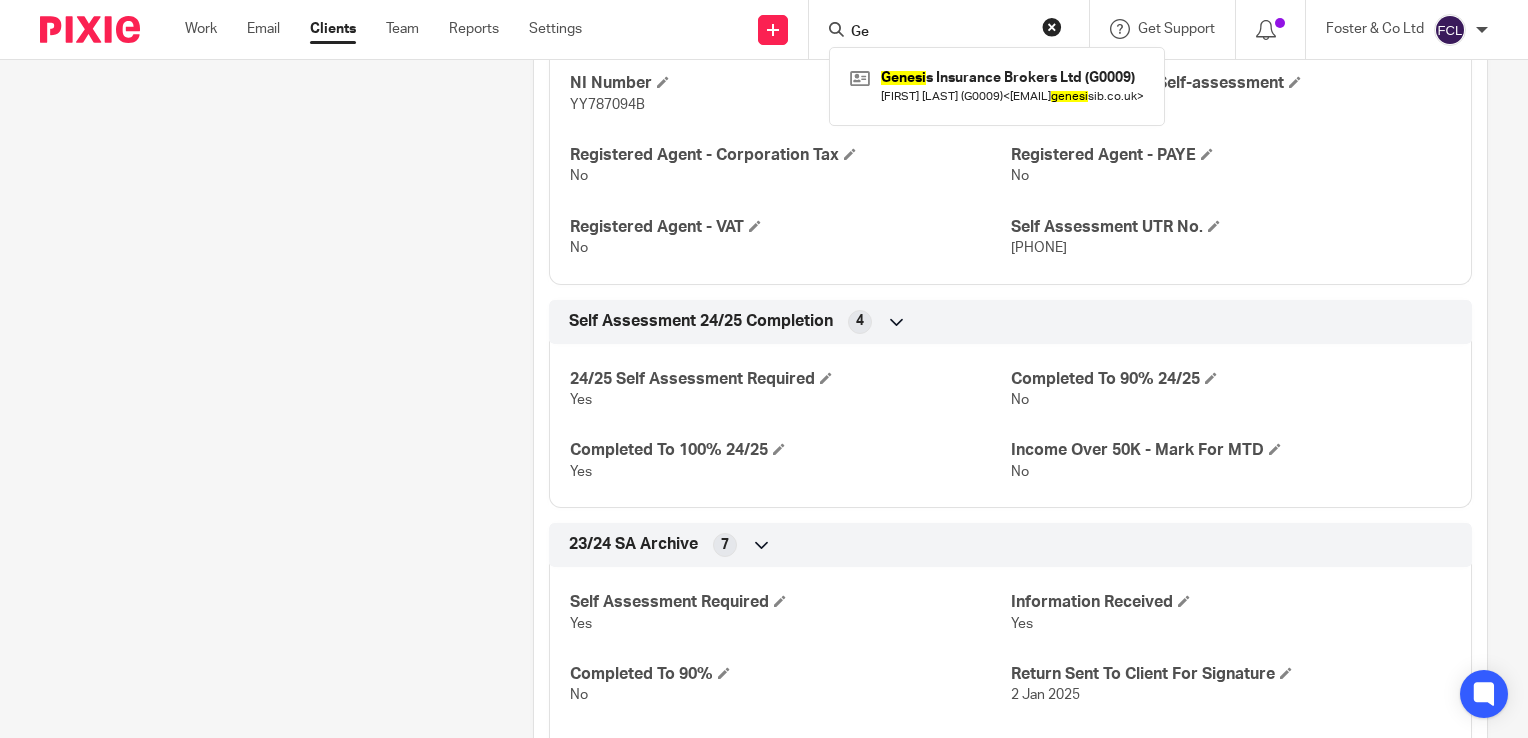 type on "G" 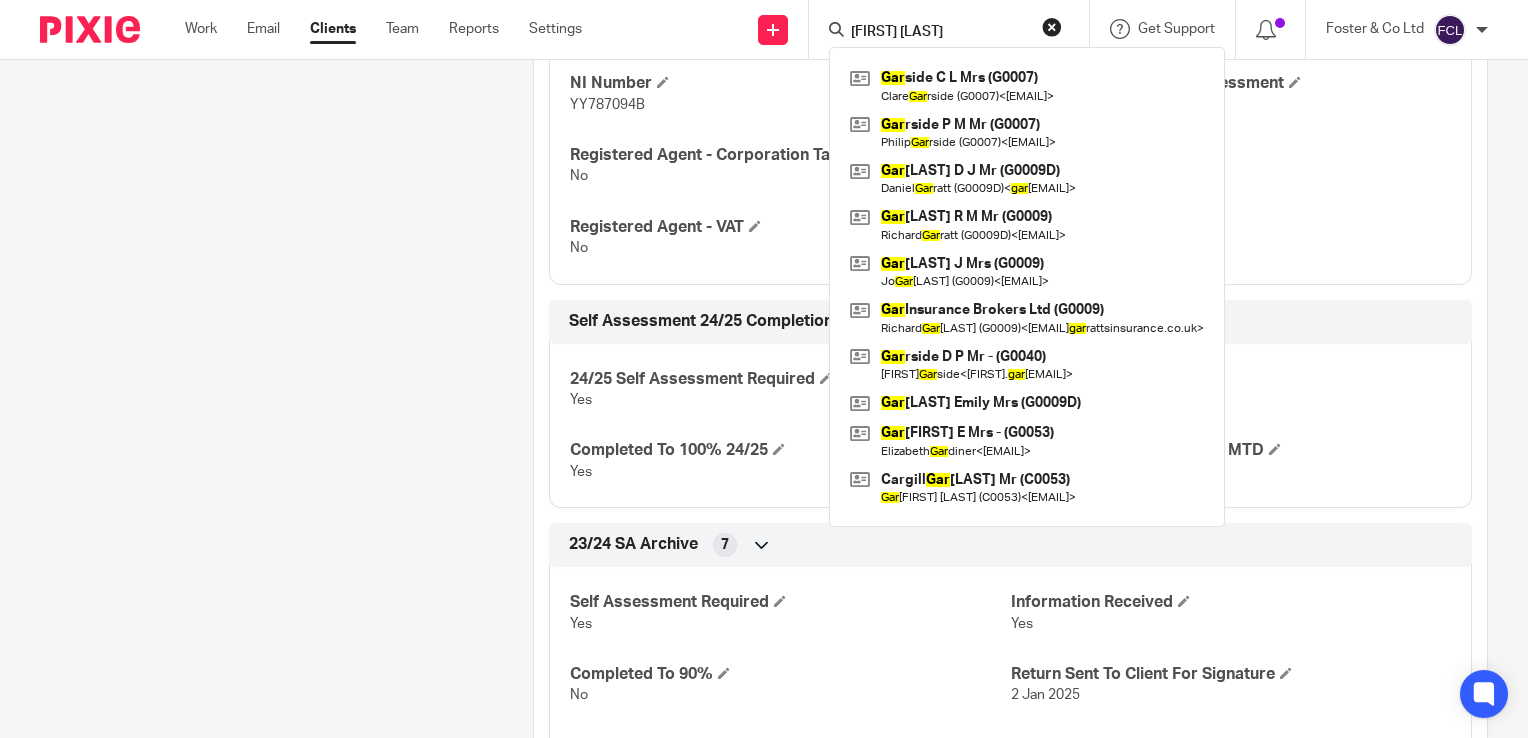 type on "[FIRST] [LAST]" 